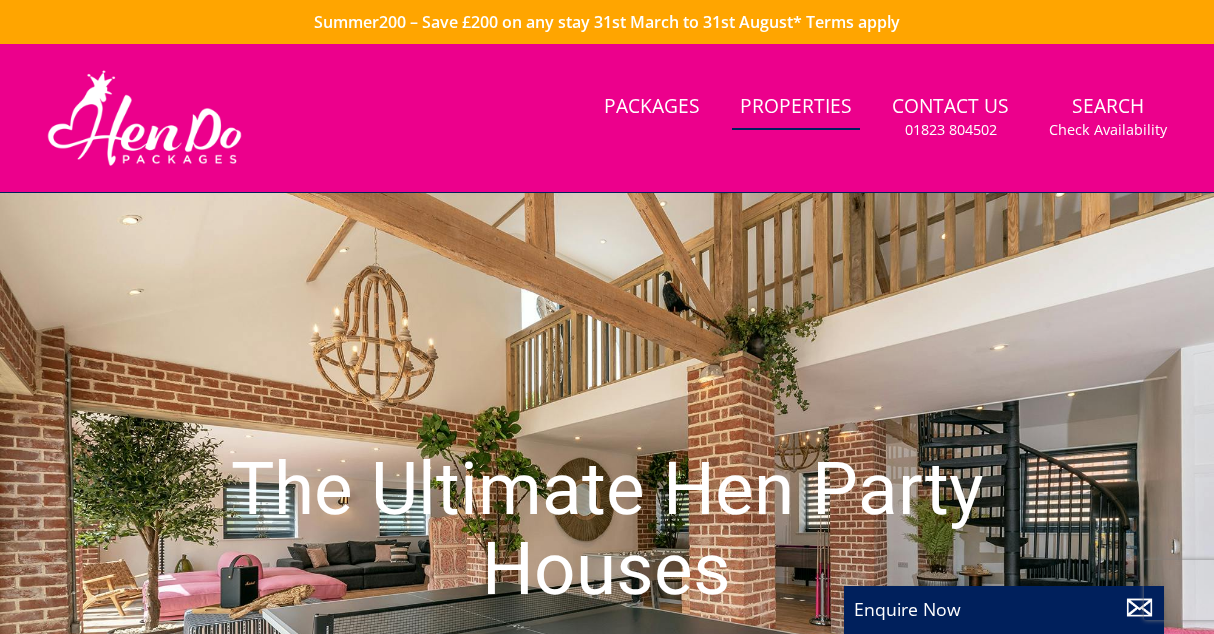 scroll, scrollTop: 0, scrollLeft: 0, axis: both 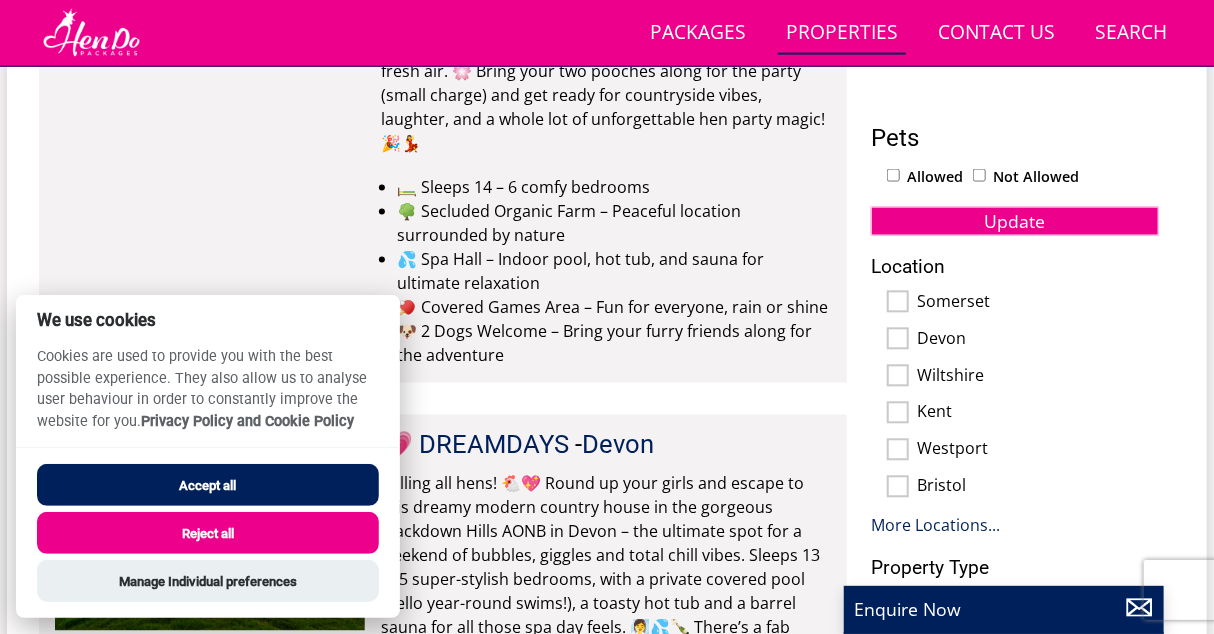 click on "Accept all" at bounding box center [208, 485] 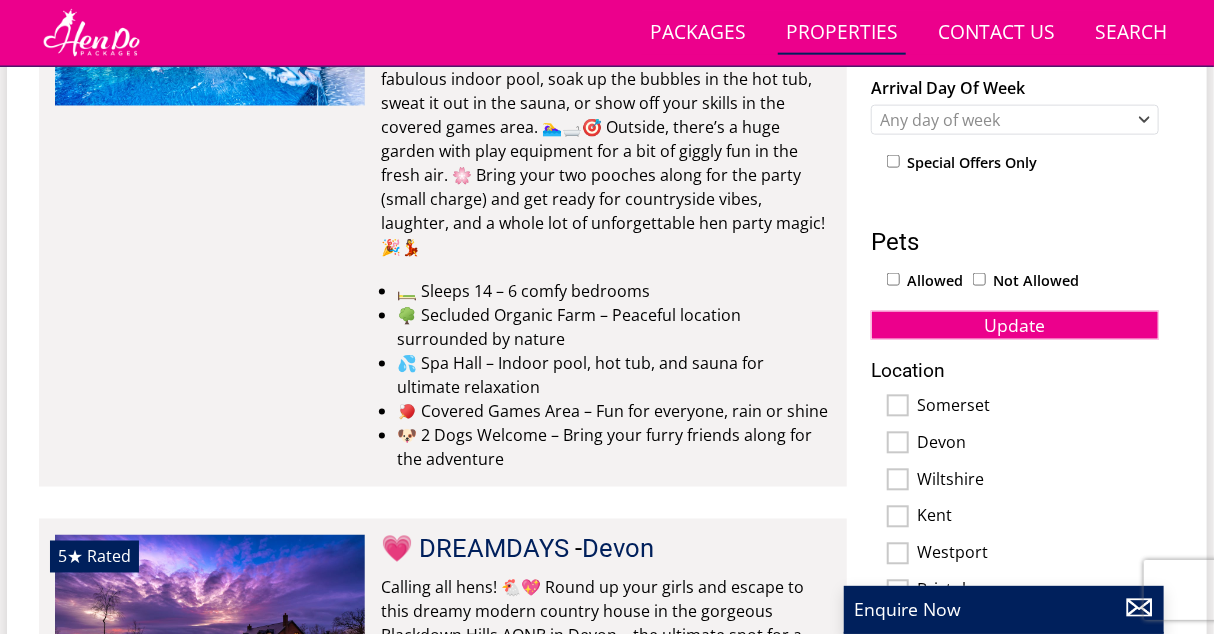 scroll, scrollTop: 1000, scrollLeft: 0, axis: vertical 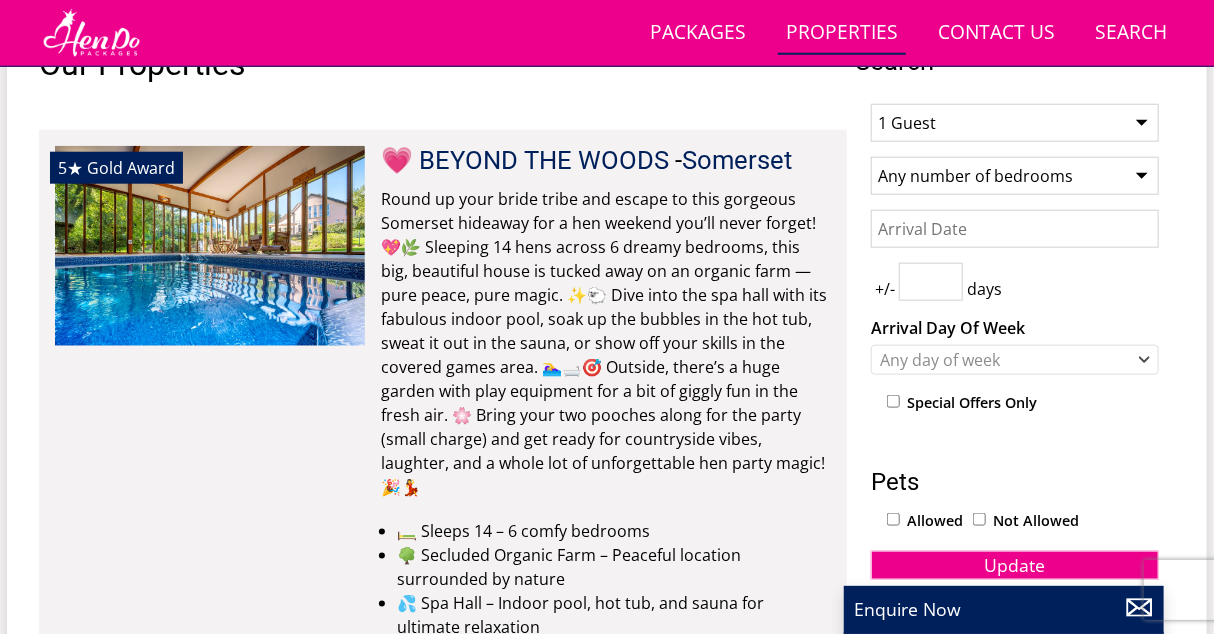 click on "1 Guest
2 Guests
3 Guests
4 Guests
5 Guests
6 Guests
7 Guests
8 Guests
9 Guests
10 Guests
11 Guests
12 Guests
13 Guests
14 Guests
15 Guests
16 Guests
17 Guests
18 Guests
19 Guests
20 Guests
21 Guests
22 Guests
23 Guests
24 Guests
25 Guests
26 Guests
27 Guests
28 Guests
29 Guests
30 Guests
31 Guests
32 Guests" at bounding box center (1015, 123) 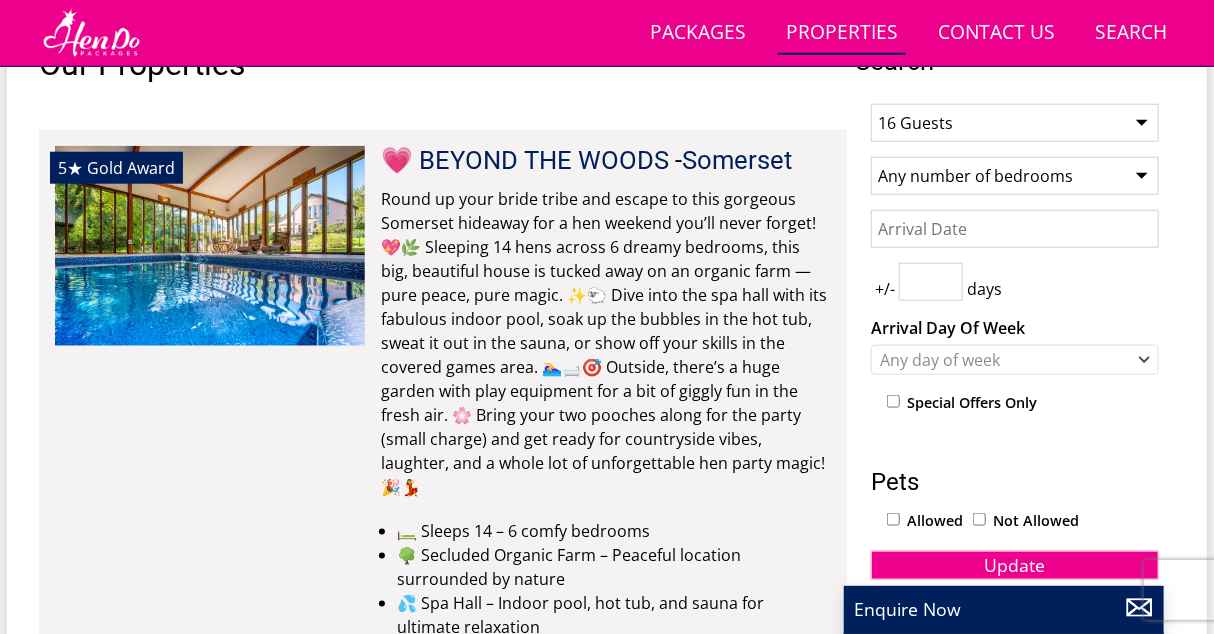 click on "1 Guest
2 Guests
3 Guests
4 Guests
5 Guests
6 Guests
7 Guests
8 Guests
9 Guests
10 Guests
11 Guests
12 Guests
13 Guests
14 Guests
15 Guests
16 Guests
17 Guests
18 Guests
19 Guests
20 Guests
21 Guests
22 Guests
23 Guests
24 Guests
25 Guests
26 Guests
27 Guests
28 Guests
29 Guests
30 Guests
31 Guests
32 Guests" at bounding box center (1015, 123) 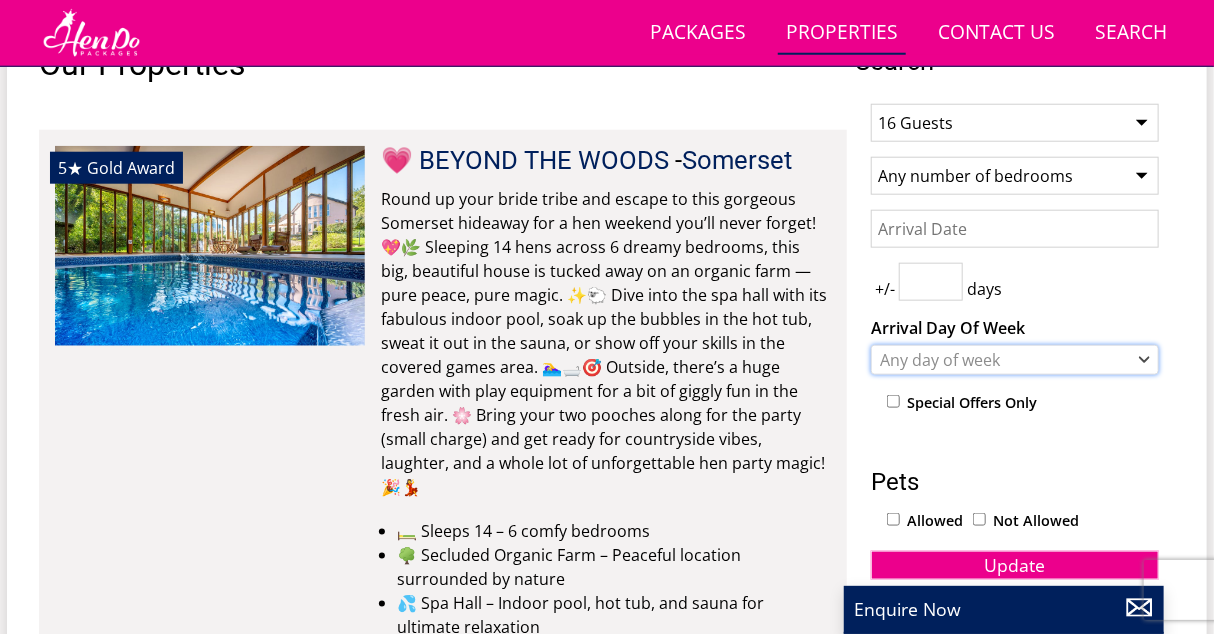 click on "Any day of week" at bounding box center [1004, 360] 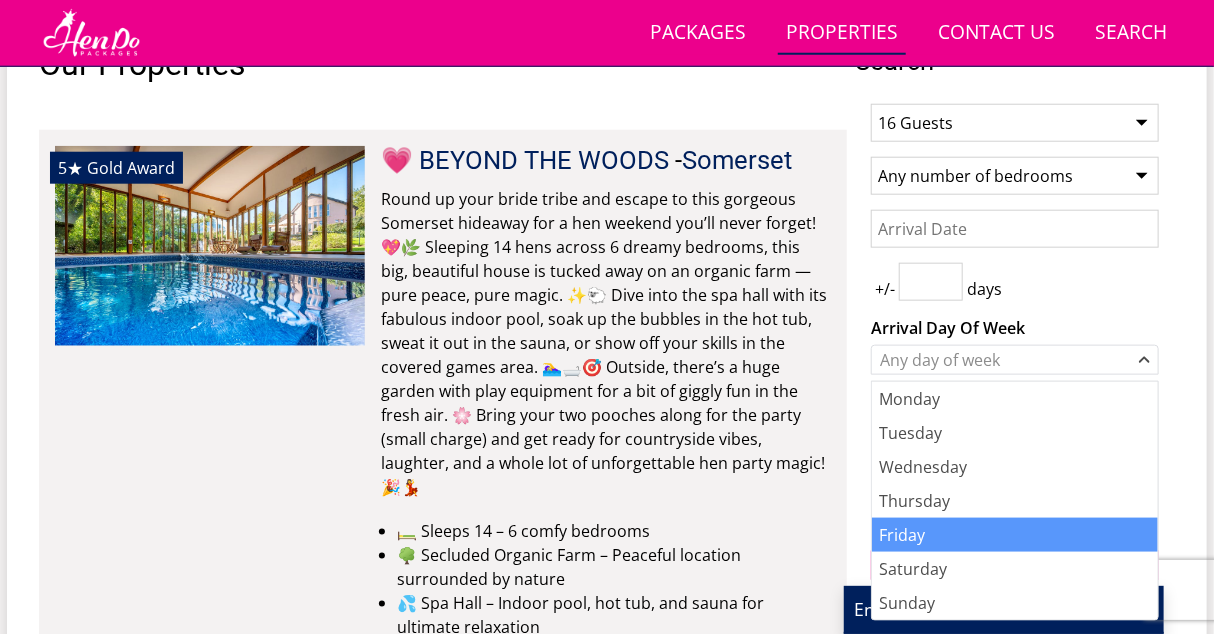 click on "Friday" at bounding box center (1015, 535) 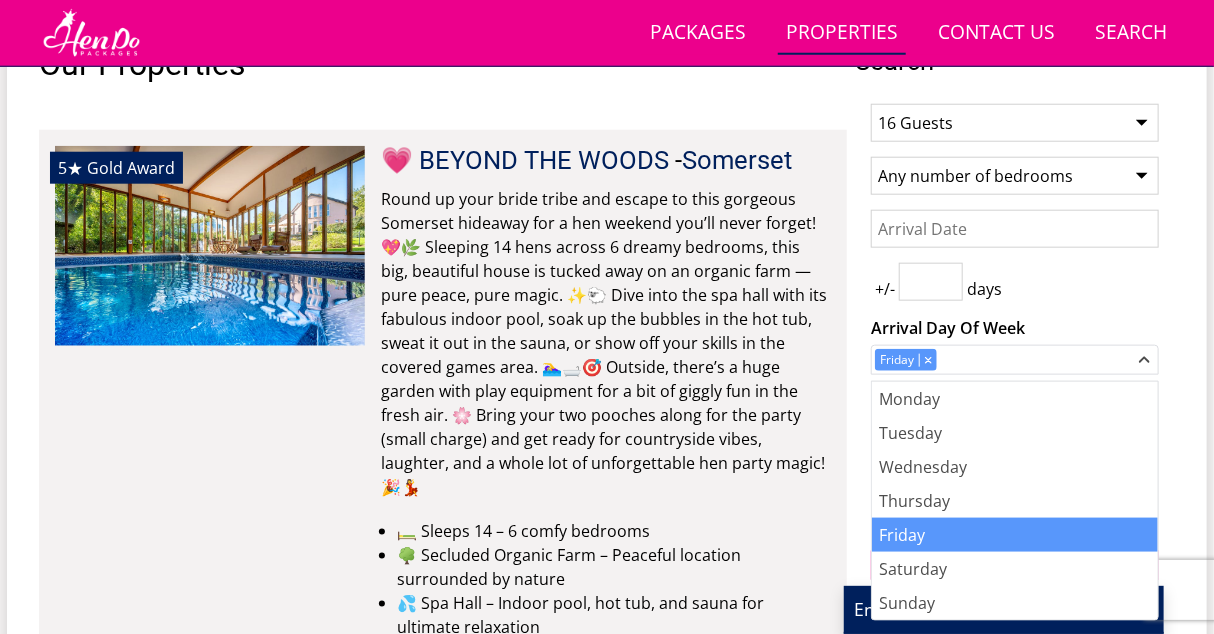 click on "💗 BEYOND THE WOODS
Check Availability
More Info
💗 BEYOND THE WOODS
-  Somerset
🛏️ Sleeps 14 – 6 comfy bedrooms" at bounding box center [443, 428] 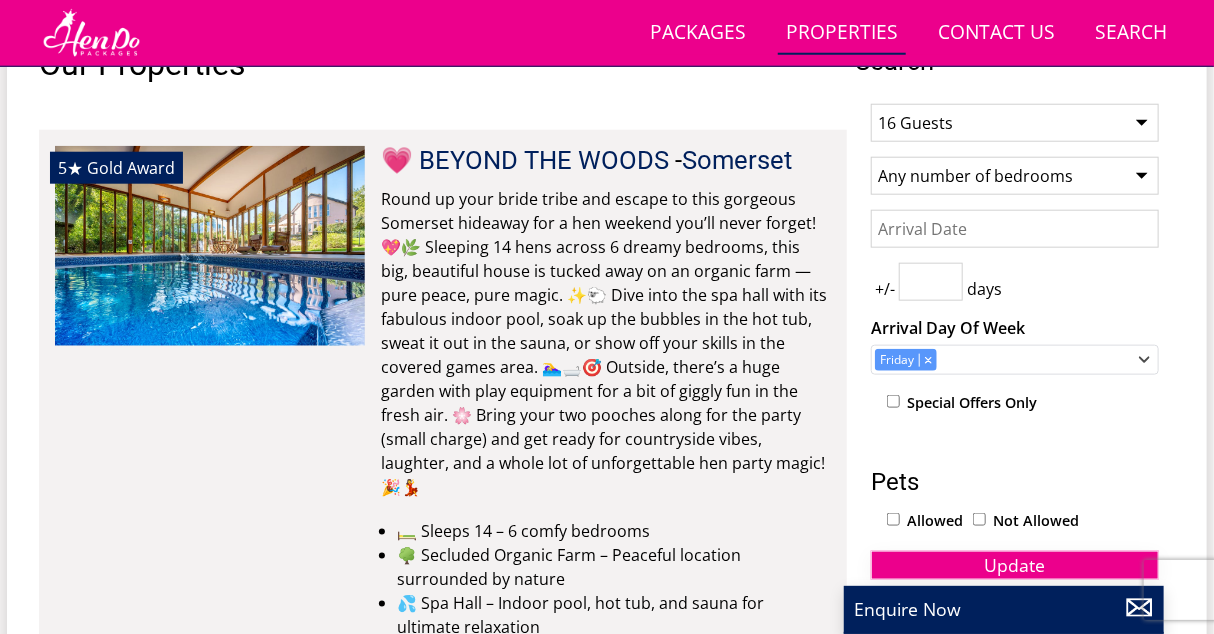 click on "Update" at bounding box center (1015, 565) 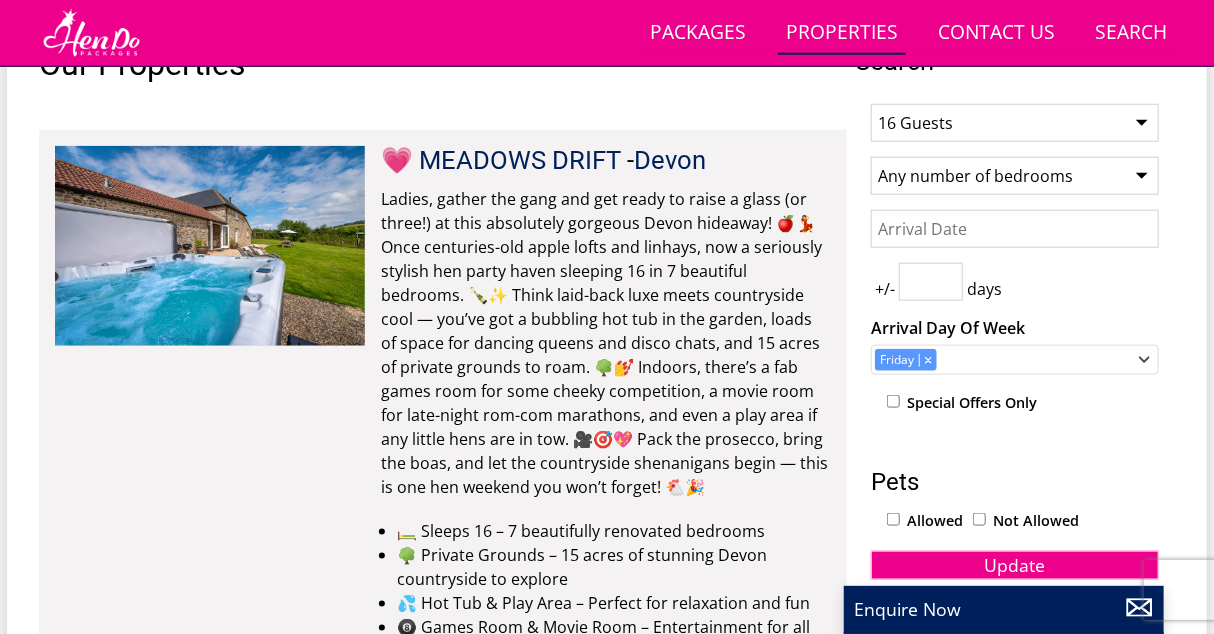 click on "1 Guest
2 Guests
3 Guests
4 Guests
5 Guests
6 Guests
7 Guests
8 Guests
9 Guests
10 Guests
11 Guests
12 Guests
13 Guests
14 Guests
15 Guests
16 Guests
17 Guests
18 Guests
19 Guests
20 Guests
21 Guests
22 Guests
23 Guests
24 Guests
25 Guests
26 Guests
27 Guests
28 Guests
29 Guests
30 Guests
31 Guests
32 Guests" at bounding box center (1015, 123) 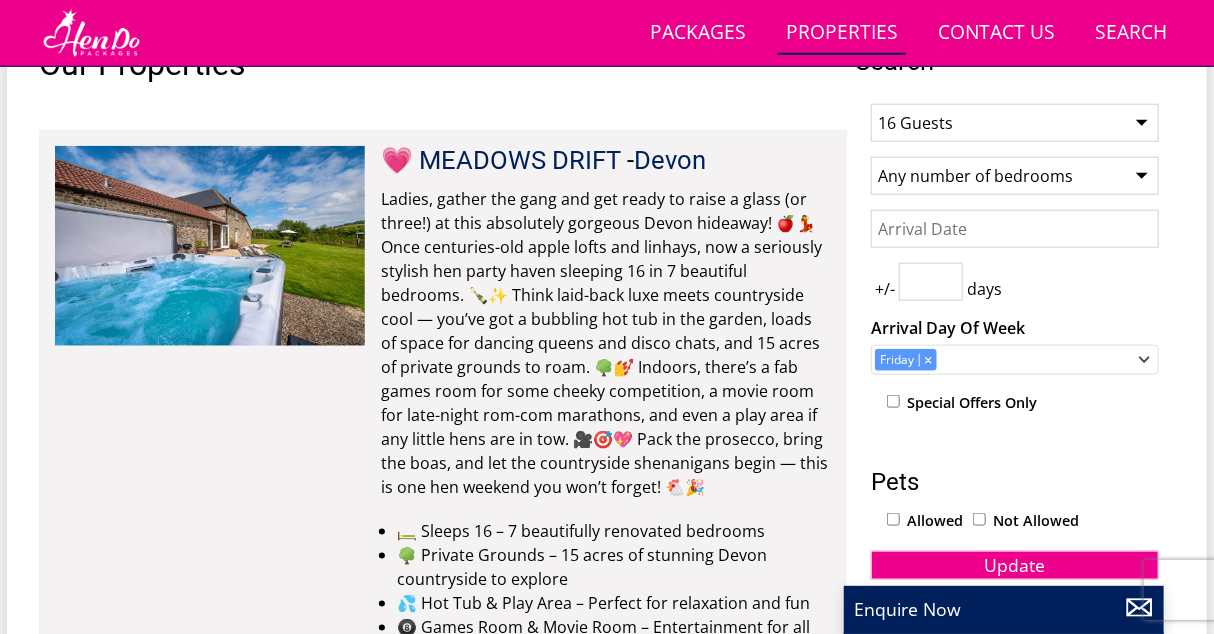 select on "18" 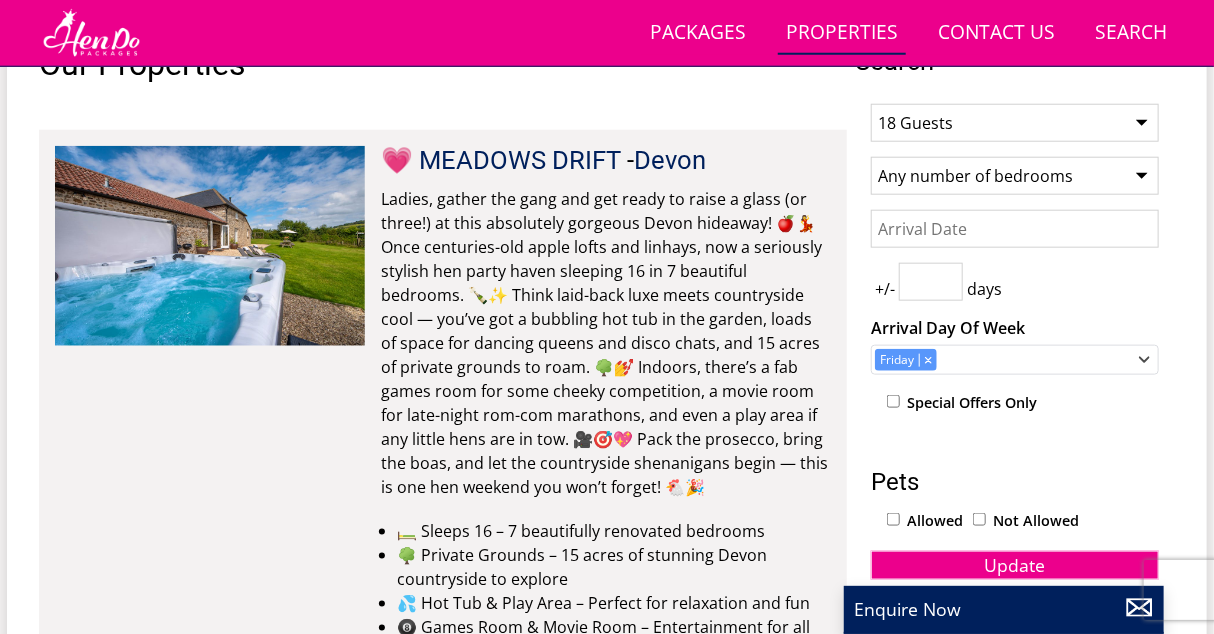 click on "1 Guest
2 Guests
3 Guests
4 Guests
5 Guests
6 Guests
7 Guests
8 Guests
9 Guests
10 Guests
11 Guests
12 Guests
13 Guests
14 Guests
15 Guests
16 Guests
17 Guests
18 Guests
19 Guests
20 Guests
21 Guests
22 Guests
23 Guests
24 Guests
25 Guests
26 Guests
27 Guests
28 Guests
29 Guests
30 Guests
31 Guests
32 Guests" at bounding box center (1015, 123) 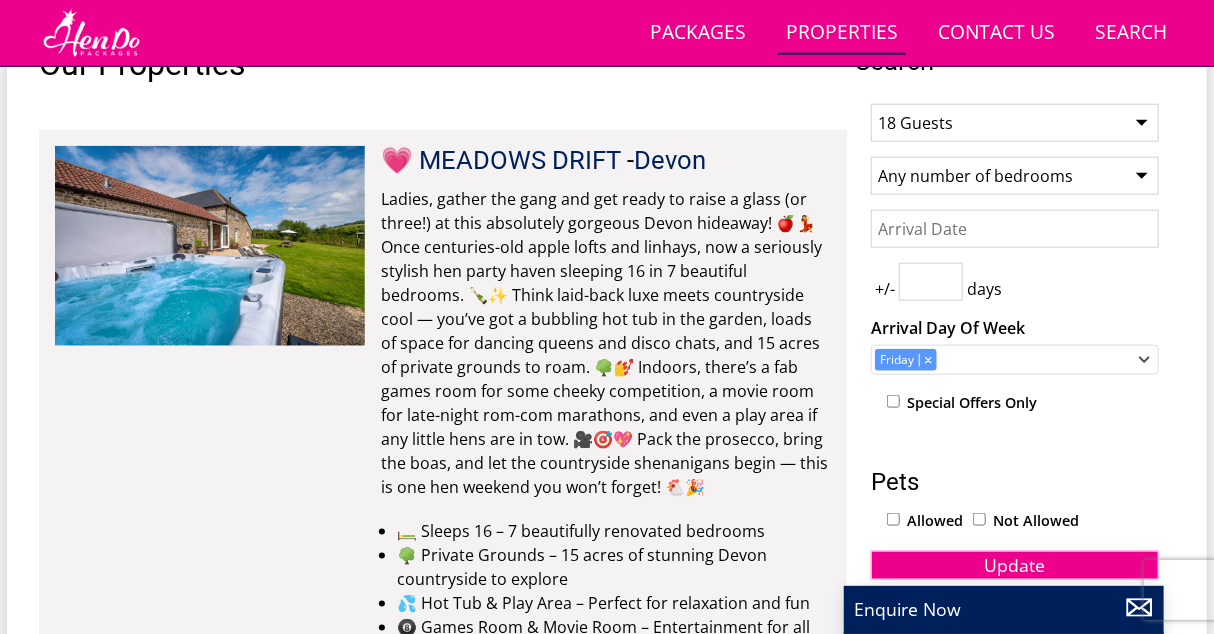click on "Update" at bounding box center [1015, 565] 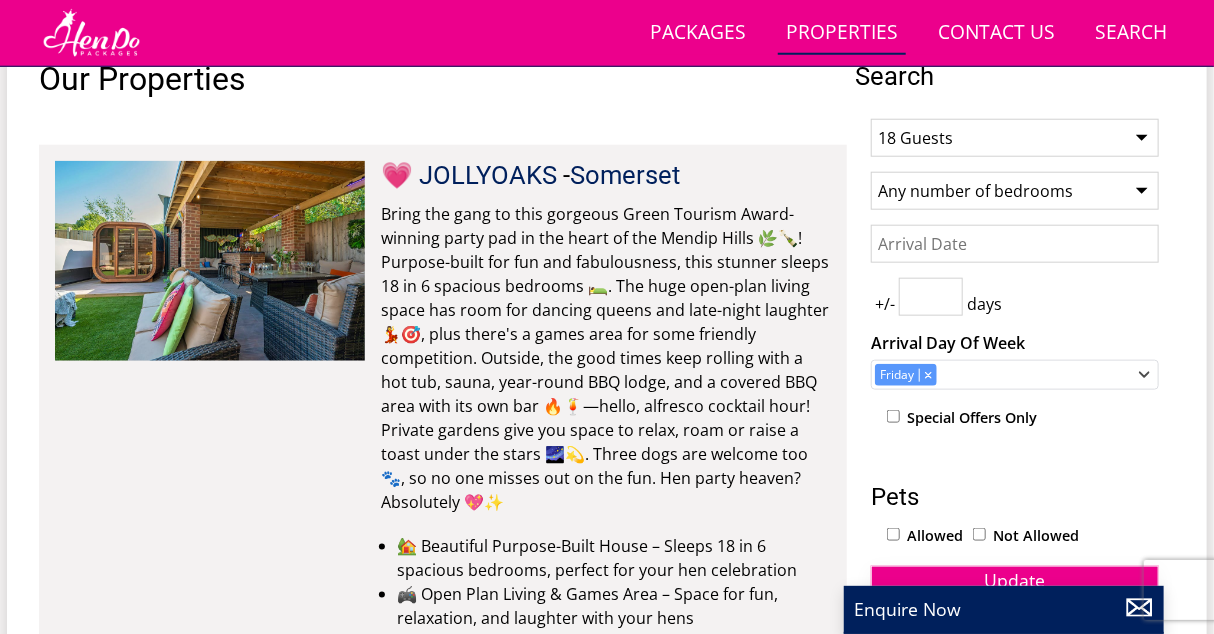scroll, scrollTop: 744, scrollLeft: 0, axis: vertical 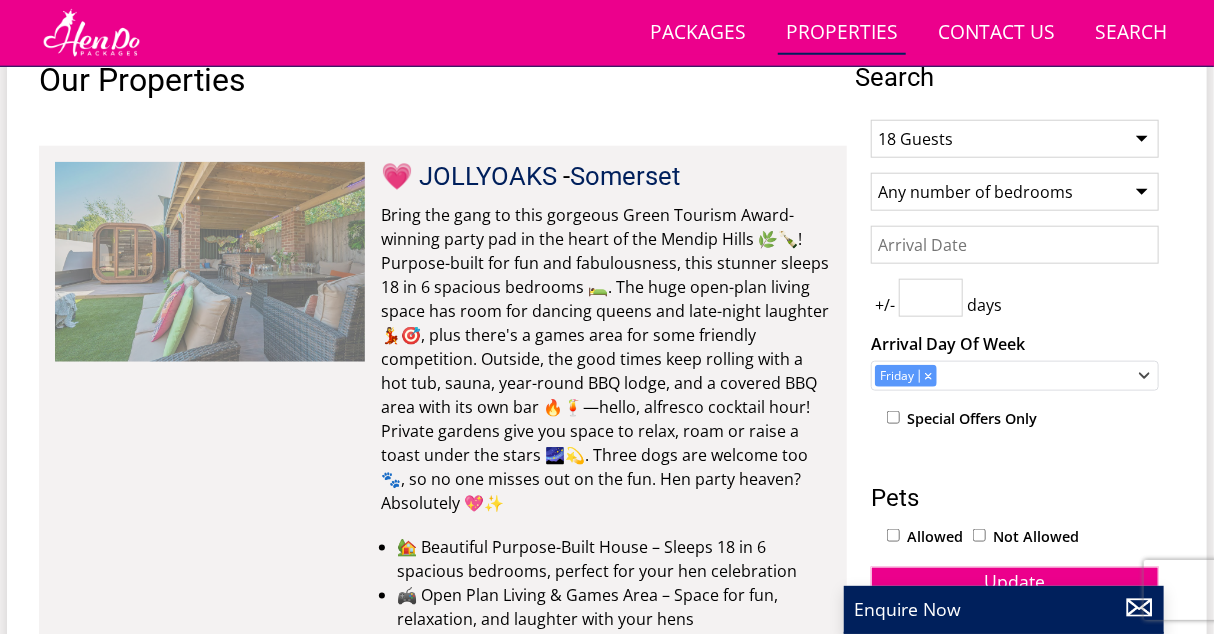 click at bounding box center (210, 262) 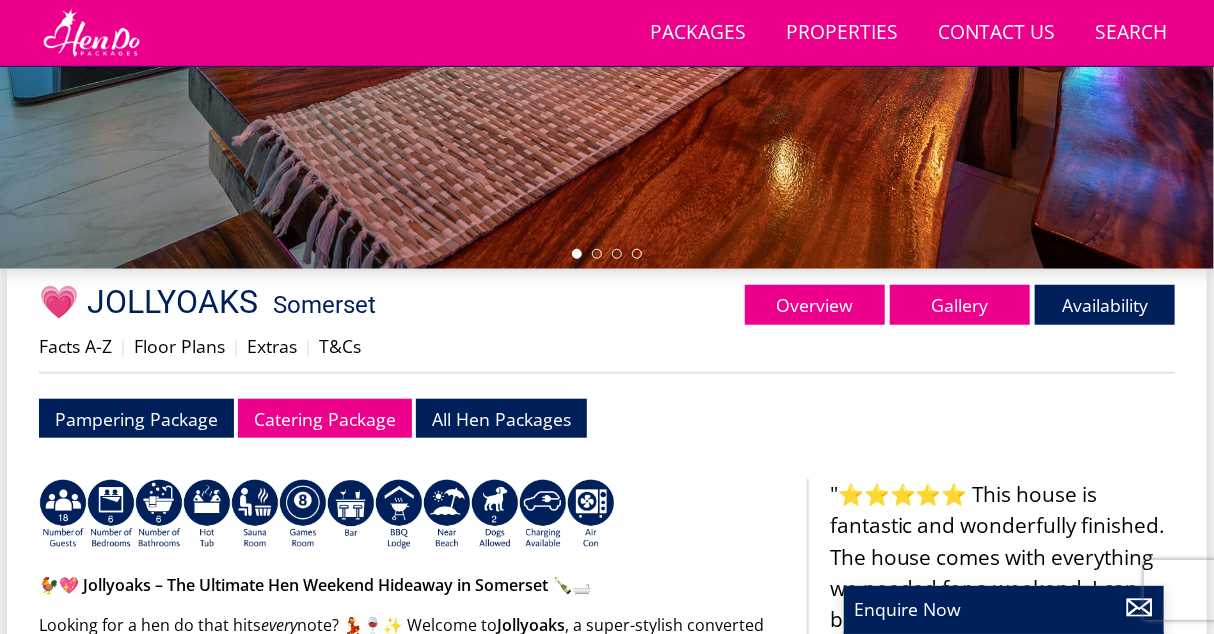 scroll, scrollTop: 520, scrollLeft: 0, axis: vertical 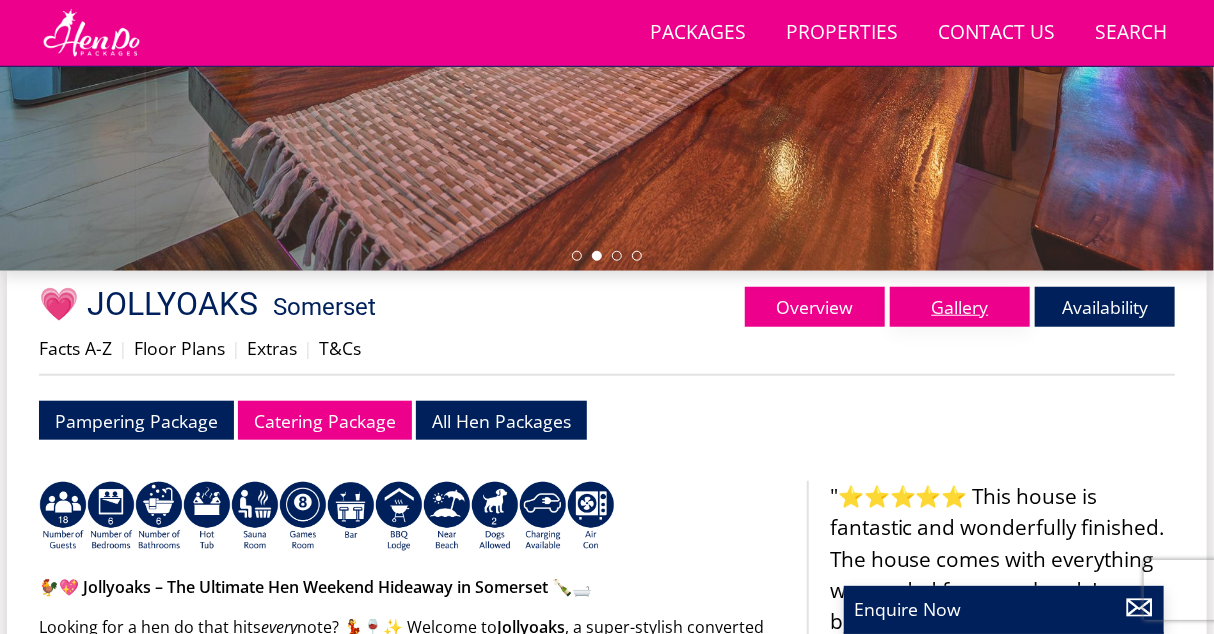 click on "Gallery" at bounding box center (960, 307) 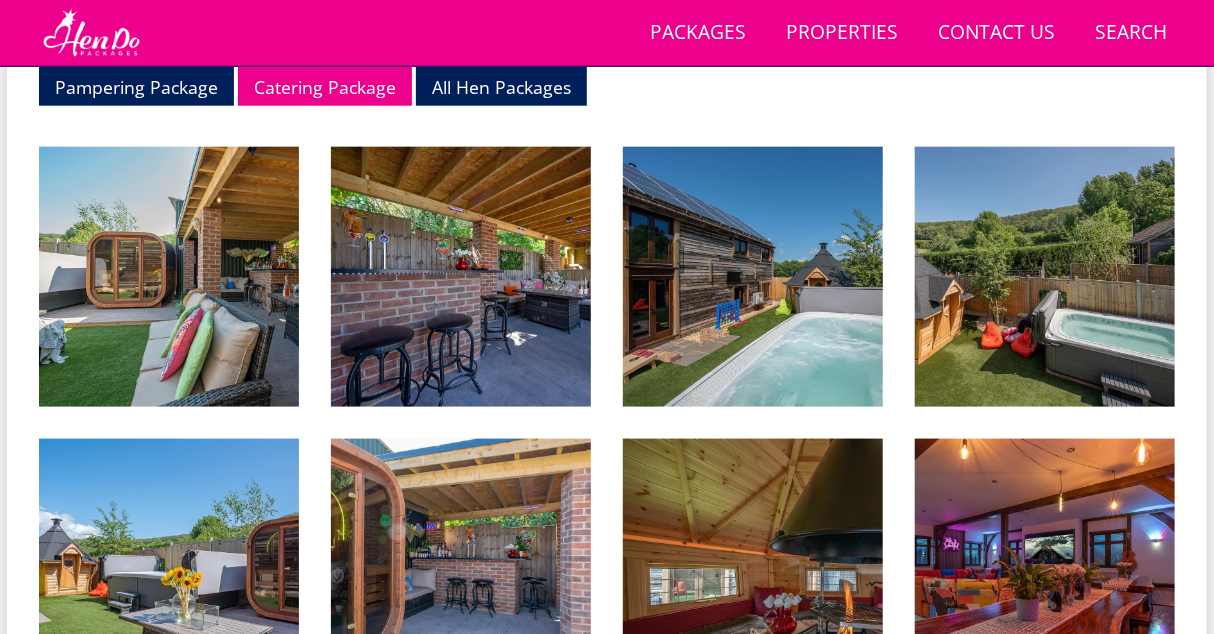 scroll, scrollTop: 857, scrollLeft: 0, axis: vertical 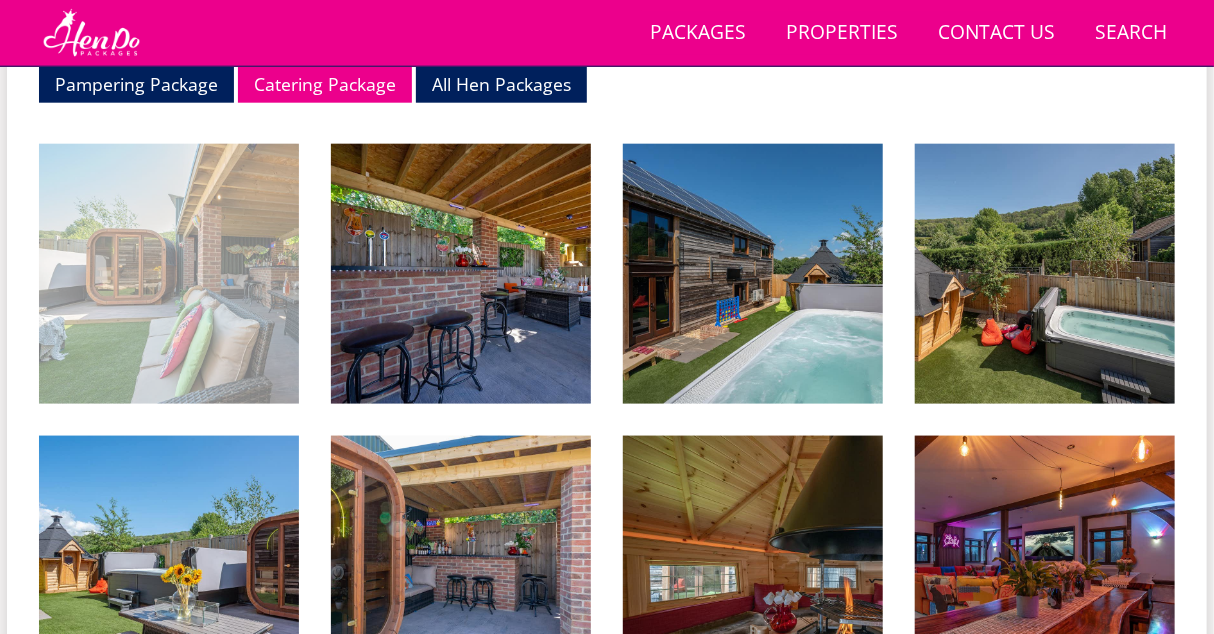 click at bounding box center [169, 274] 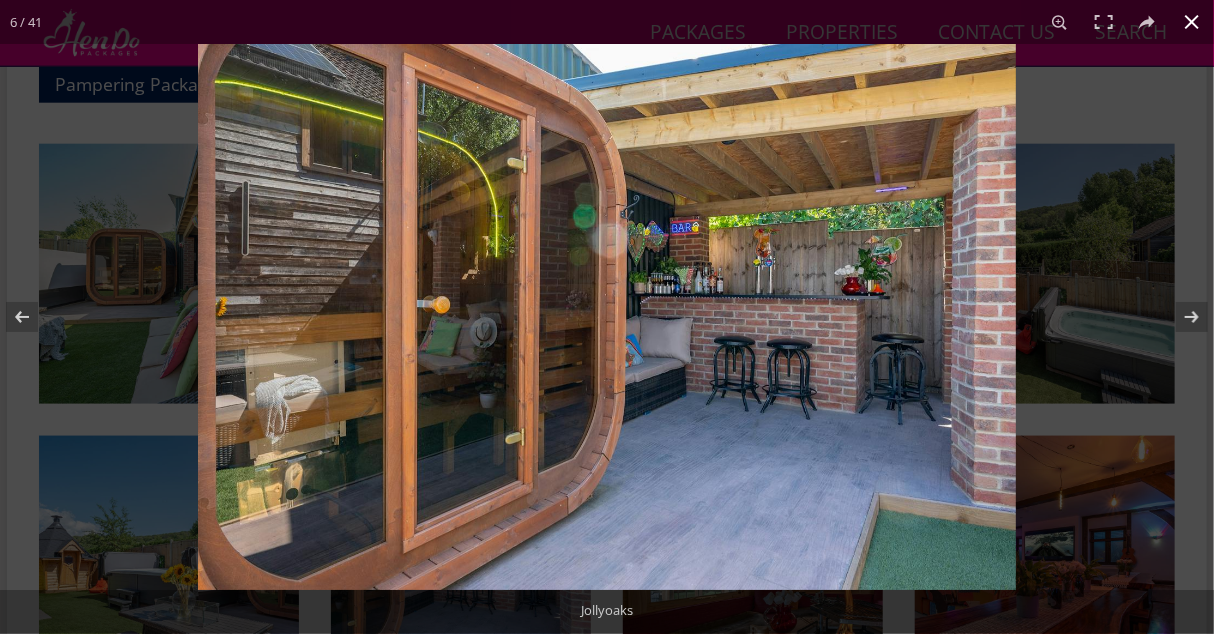 click at bounding box center [1192, 22] 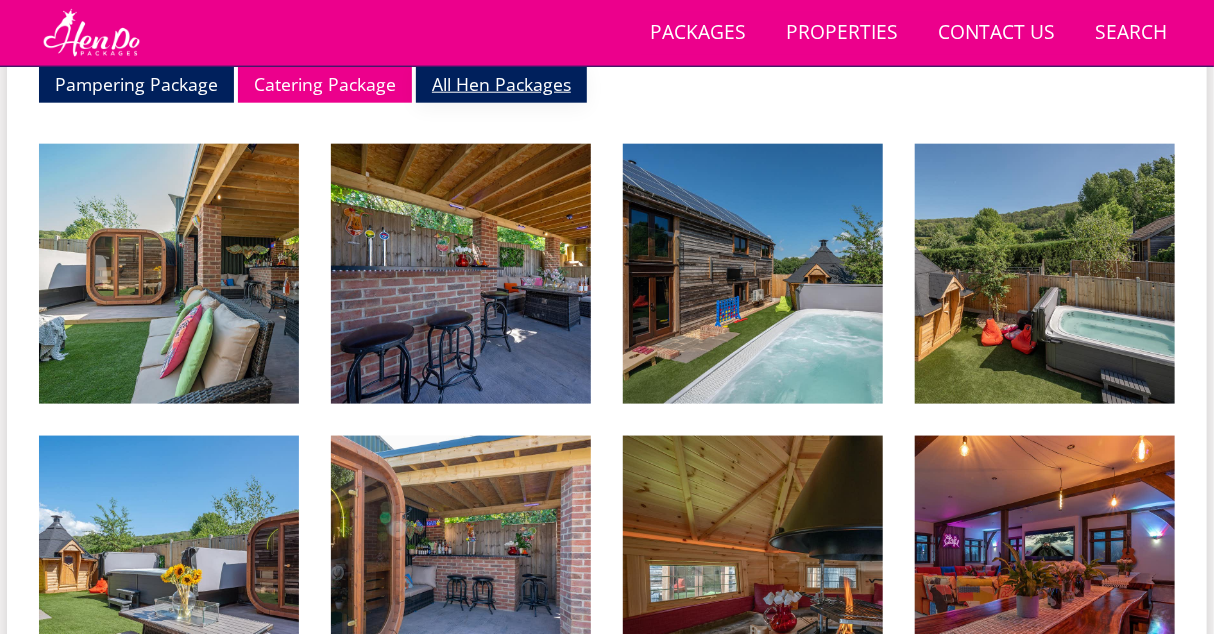 click on "All Hen Packages" at bounding box center [501, 83] 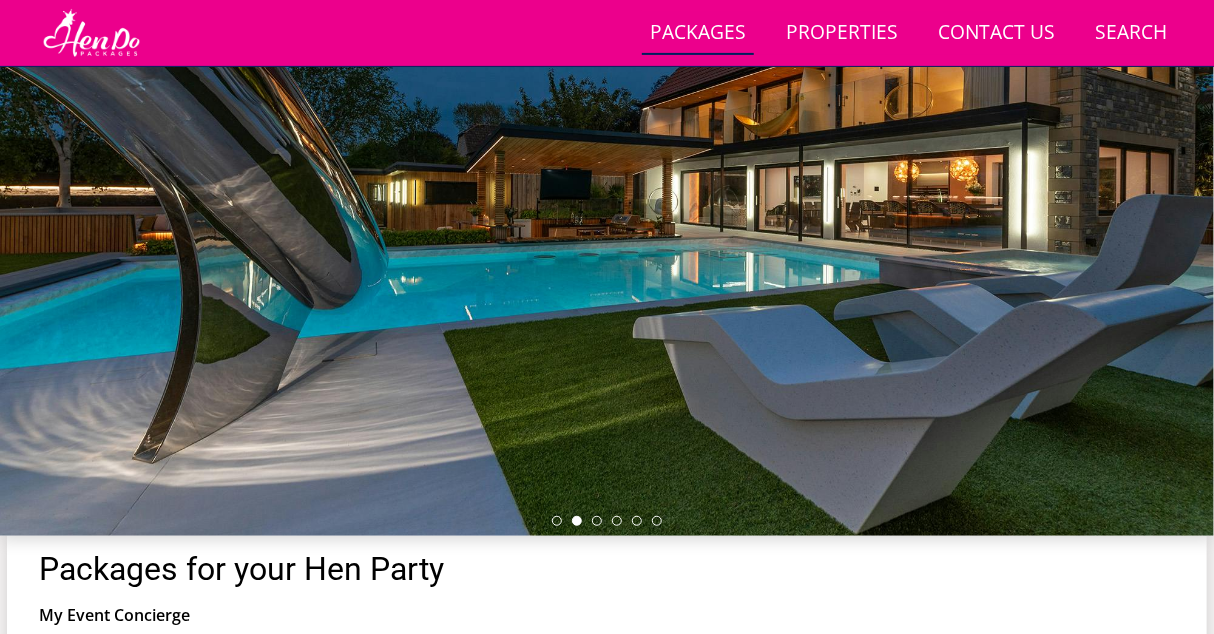scroll, scrollTop: 0, scrollLeft: 0, axis: both 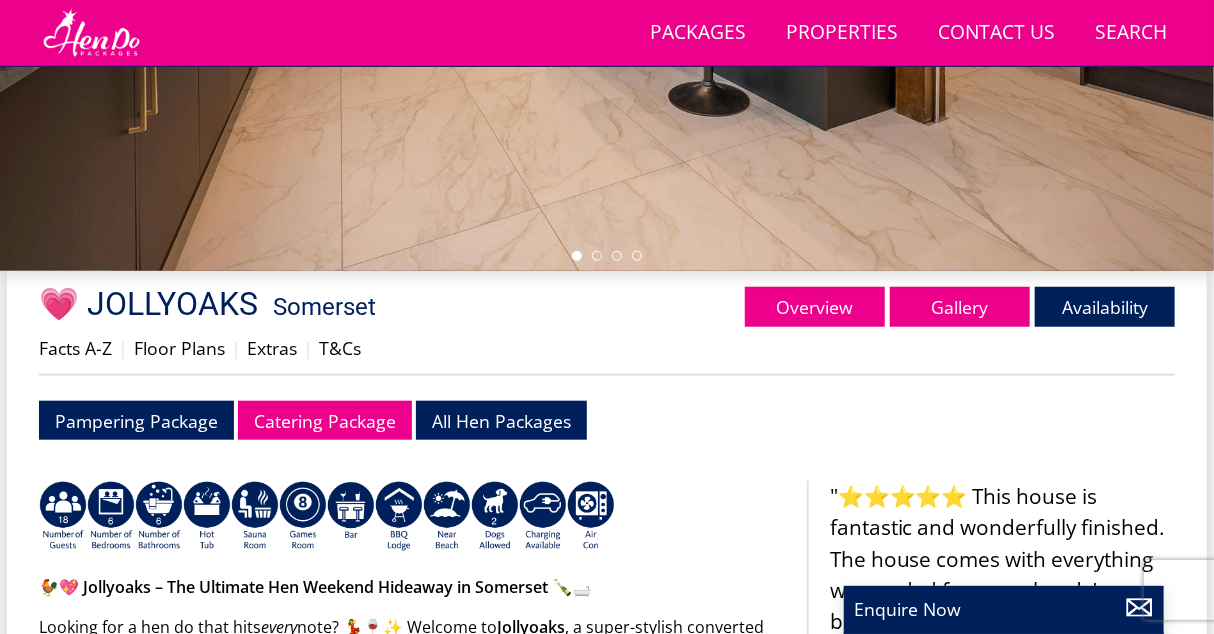 select on "18" 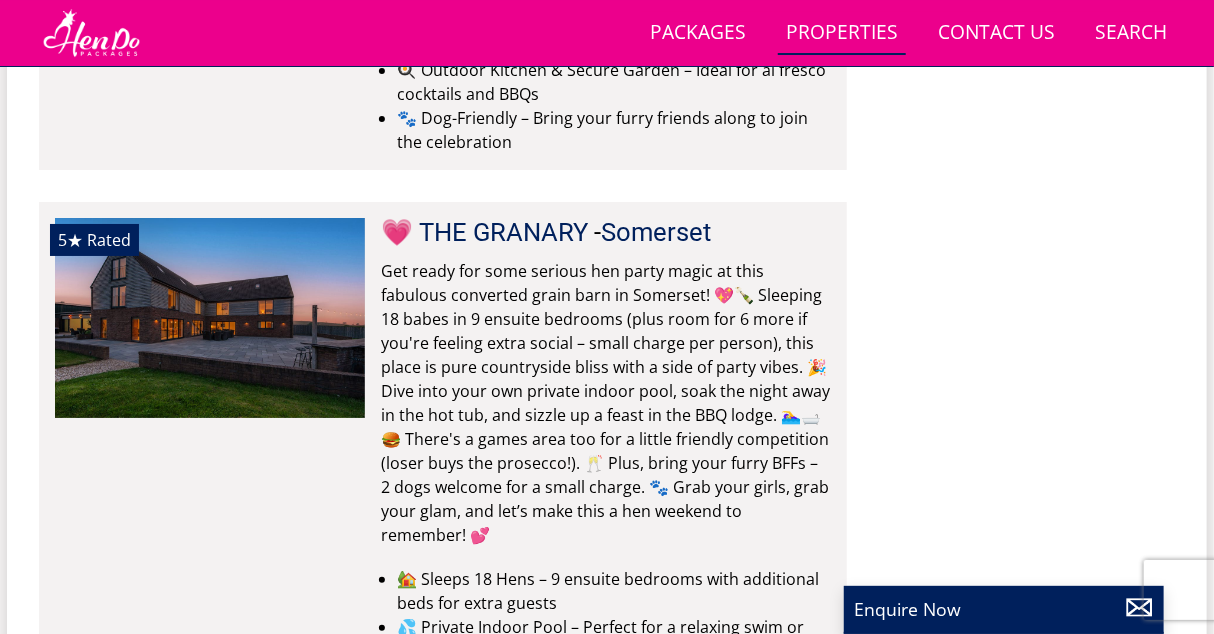 scroll, scrollTop: 2936, scrollLeft: 0, axis: vertical 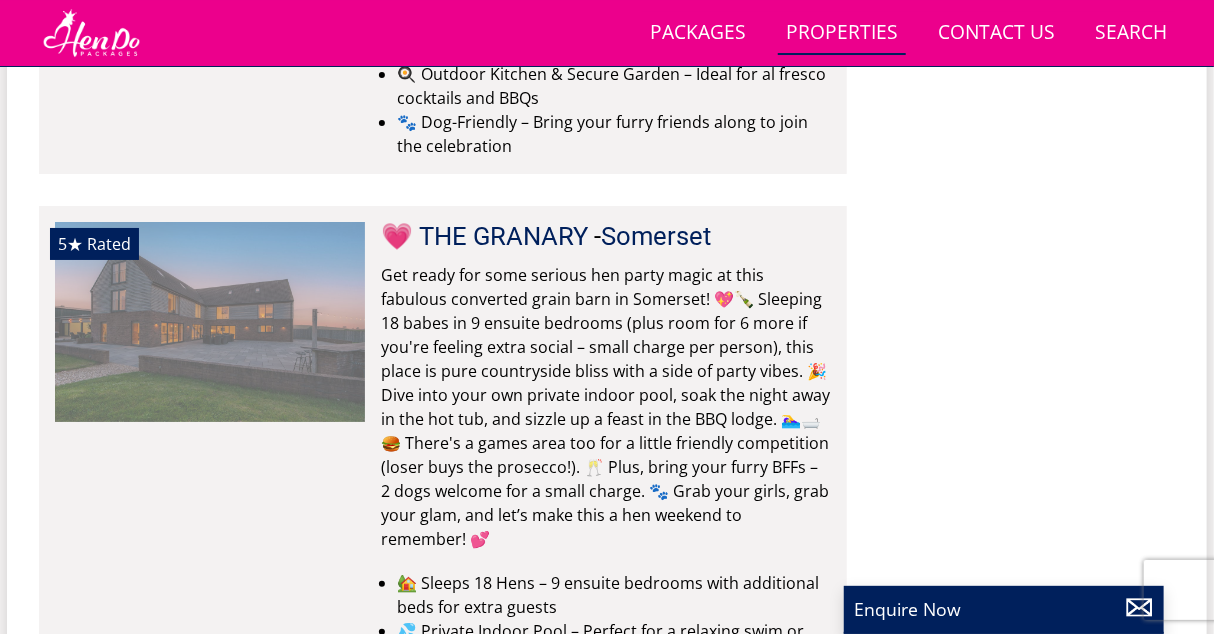 click at bounding box center [210, 322] 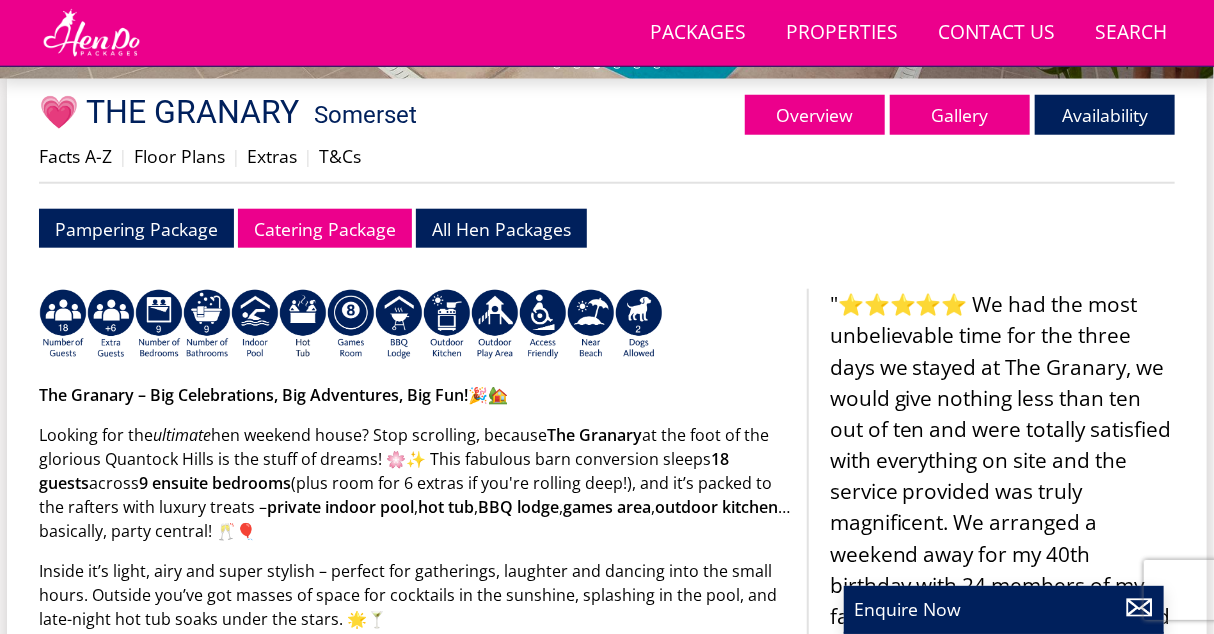 scroll, scrollTop: 713, scrollLeft: 0, axis: vertical 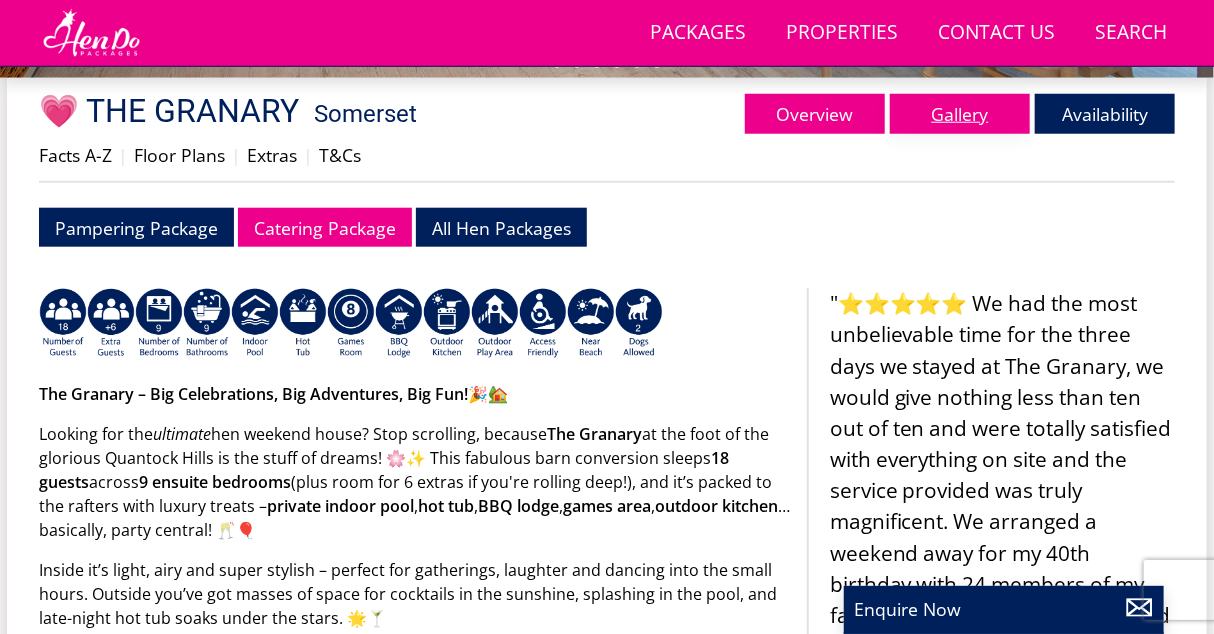click on "Gallery" at bounding box center (960, 114) 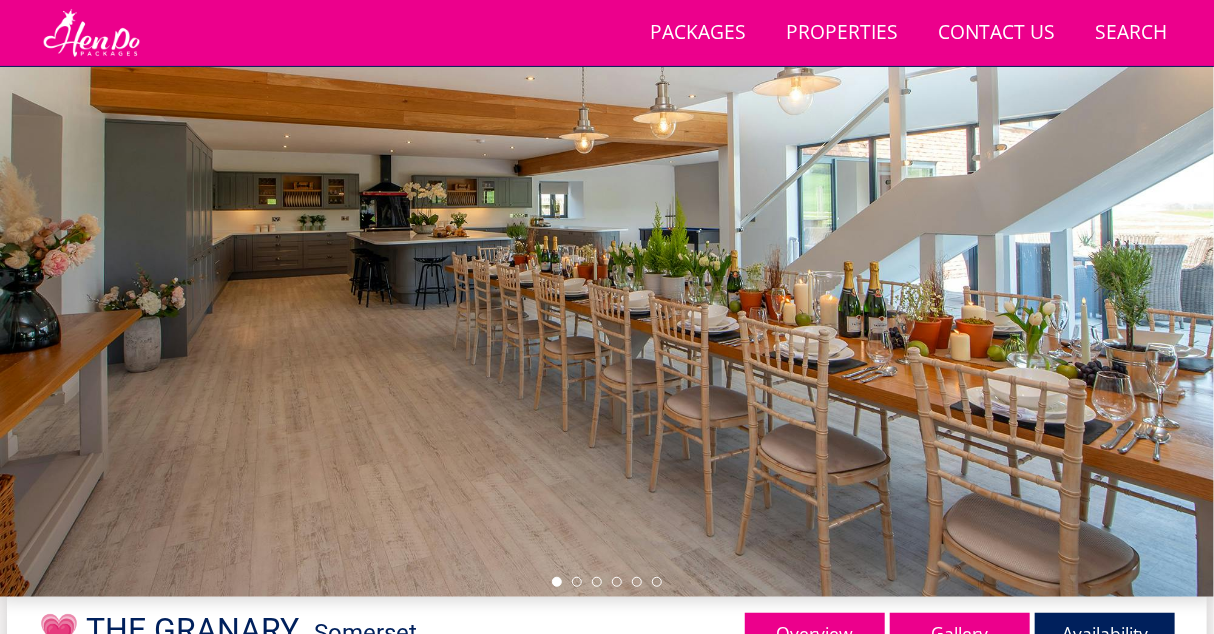 scroll, scrollTop: 182, scrollLeft: 0, axis: vertical 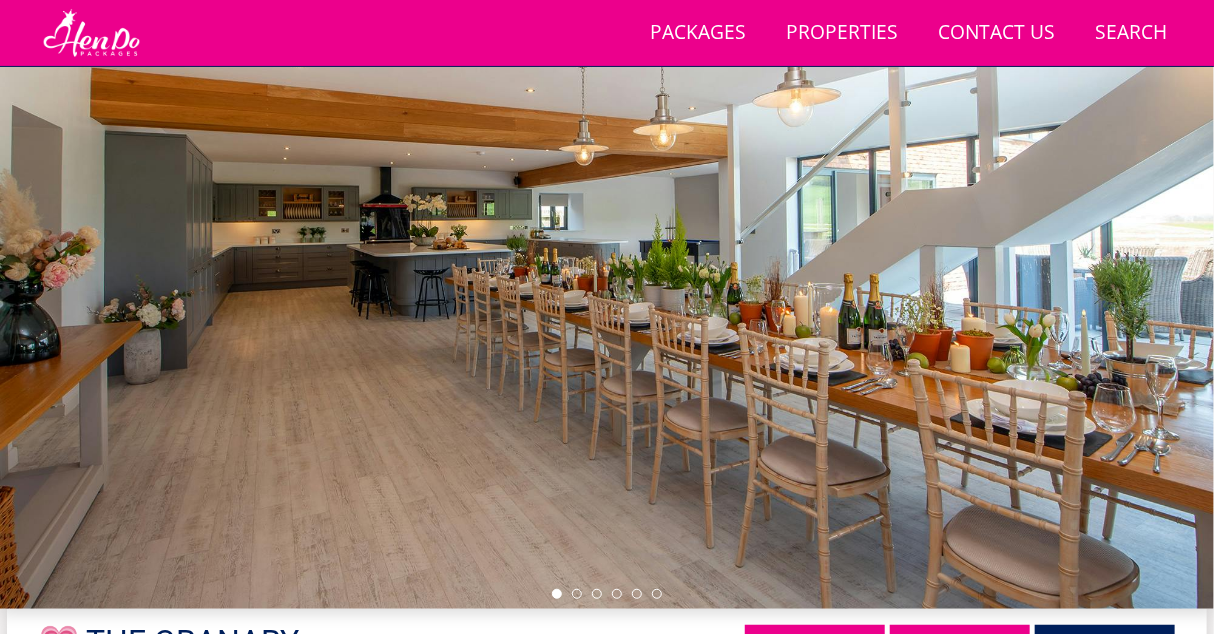 click at bounding box center [607, 269] 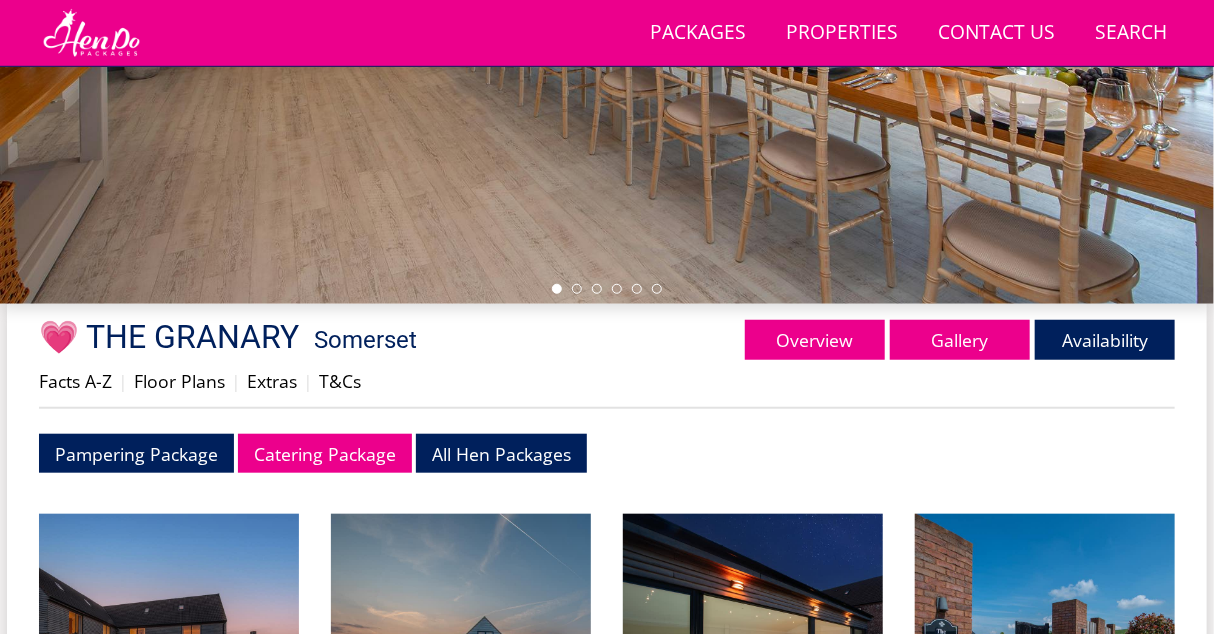 scroll, scrollTop: 491, scrollLeft: 0, axis: vertical 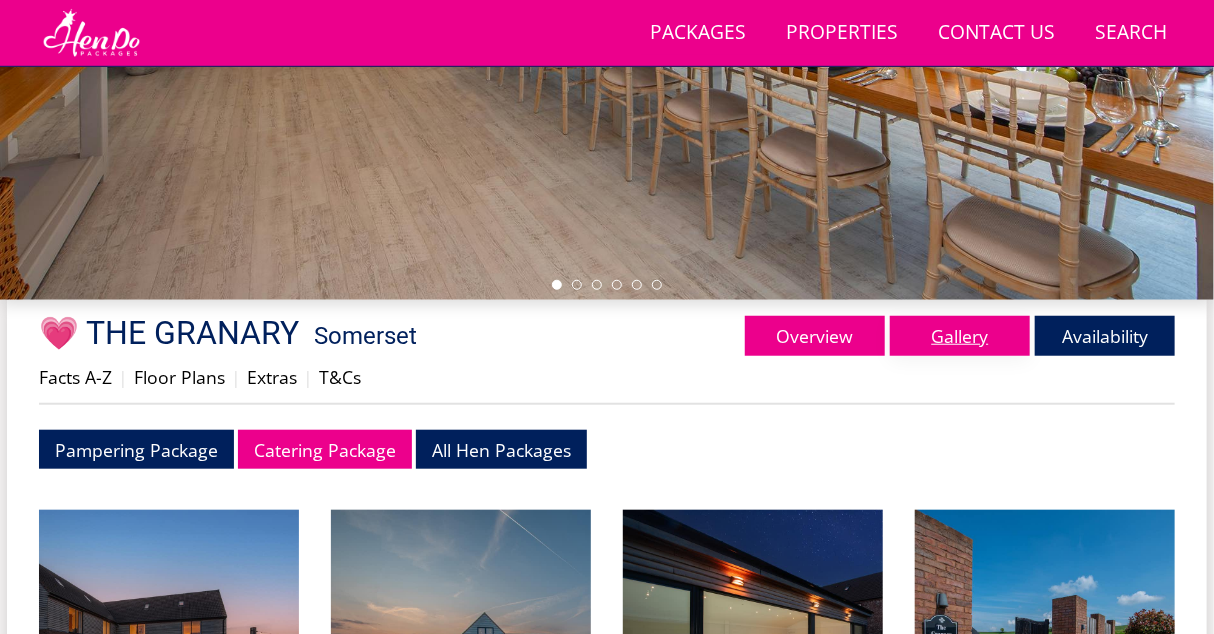 click on "Gallery" at bounding box center [960, 336] 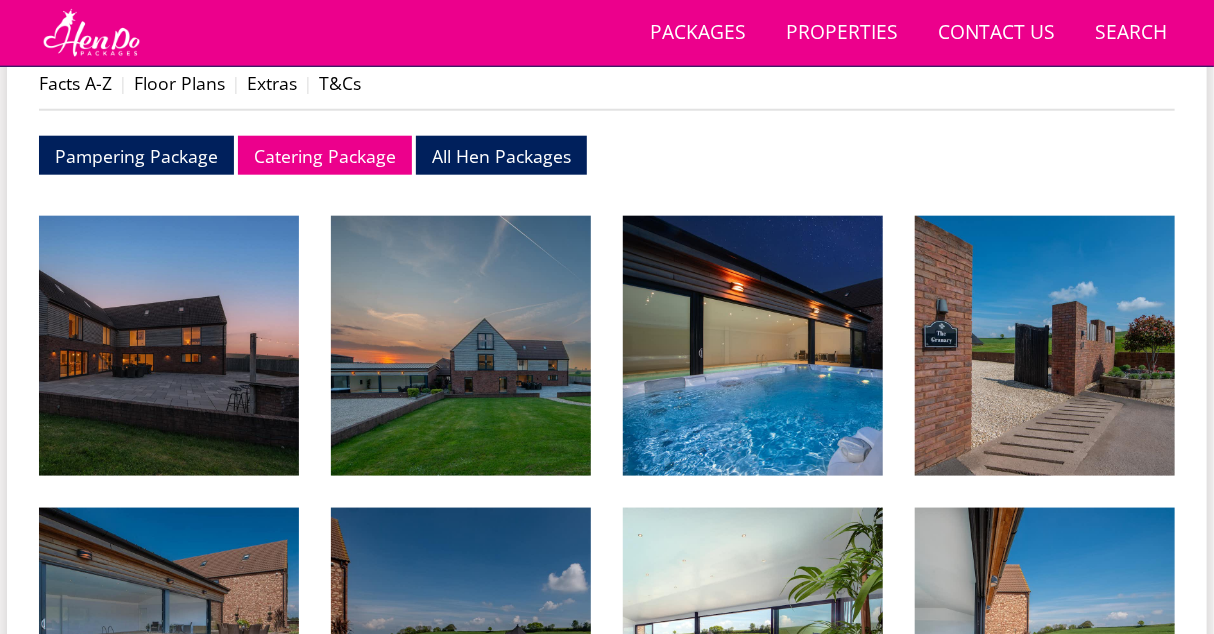 scroll, scrollTop: 784, scrollLeft: 0, axis: vertical 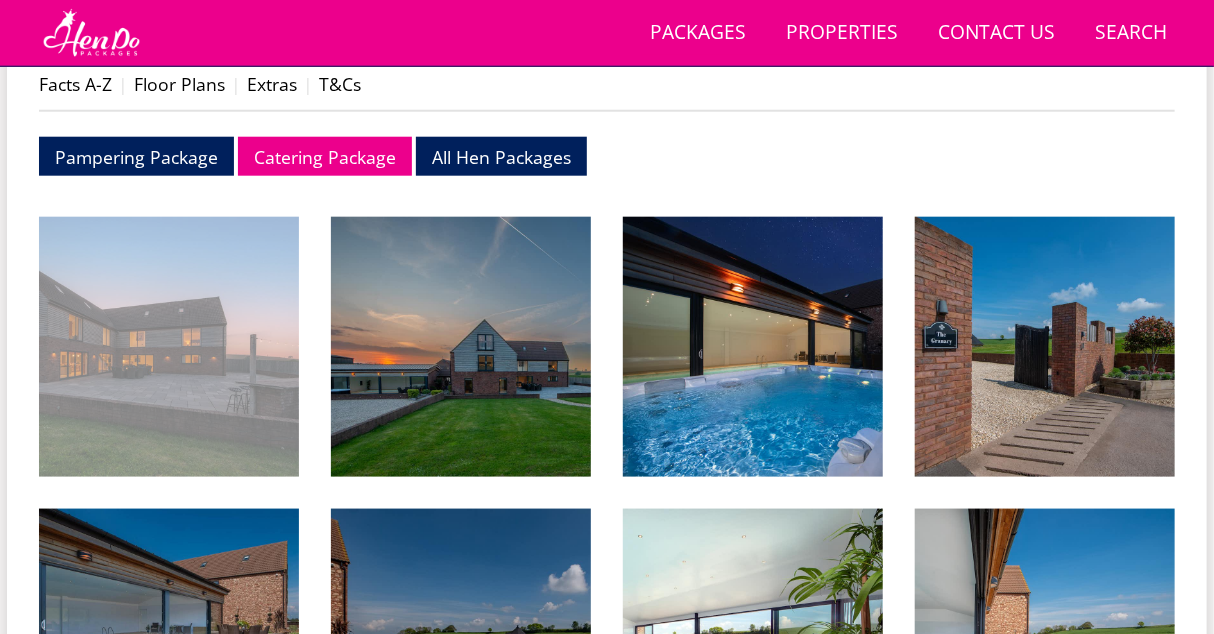 click at bounding box center (169, 347) 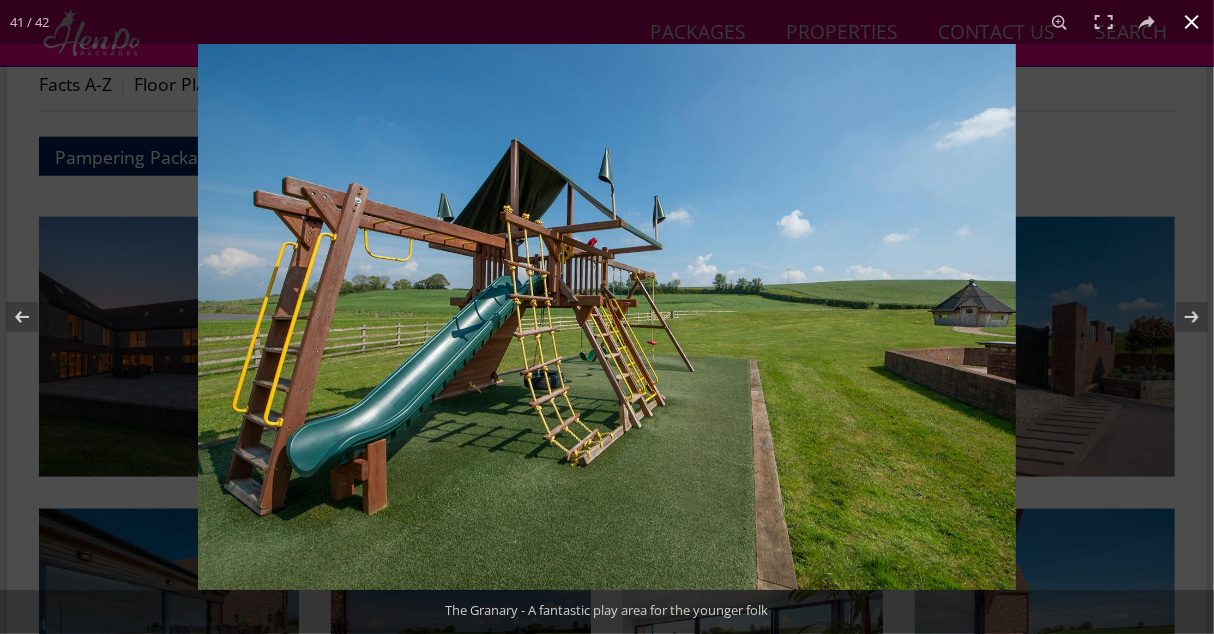click at bounding box center [1192, 22] 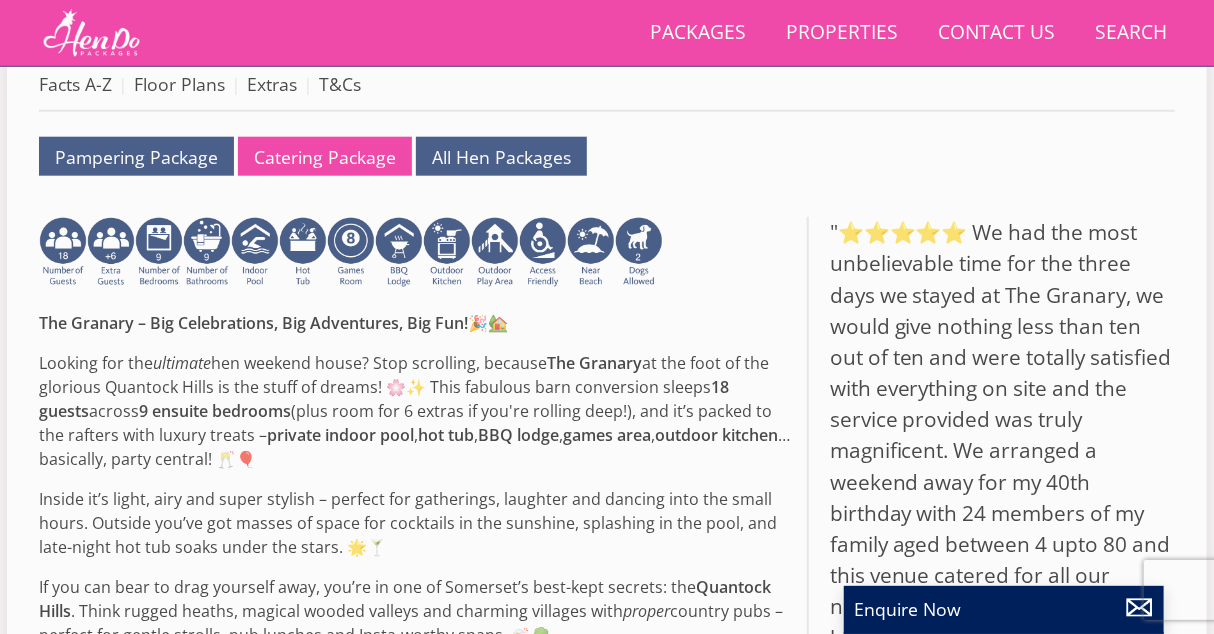 scroll, scrollTop: 713, scrollLeft: 0, axis: vertical 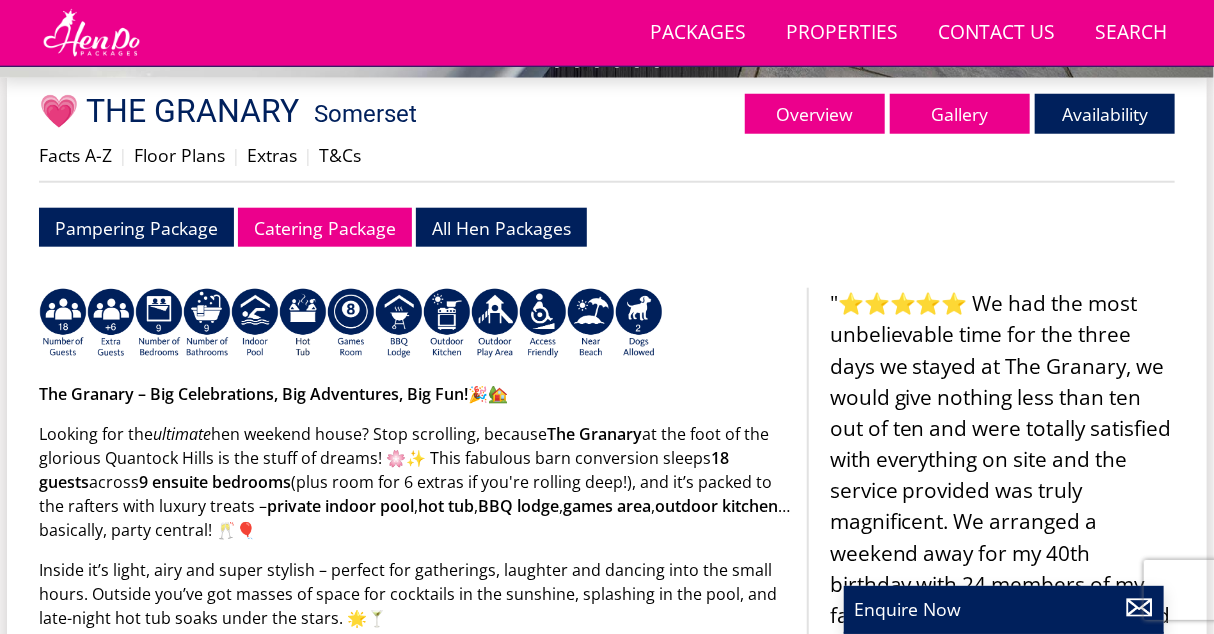 select on "18" 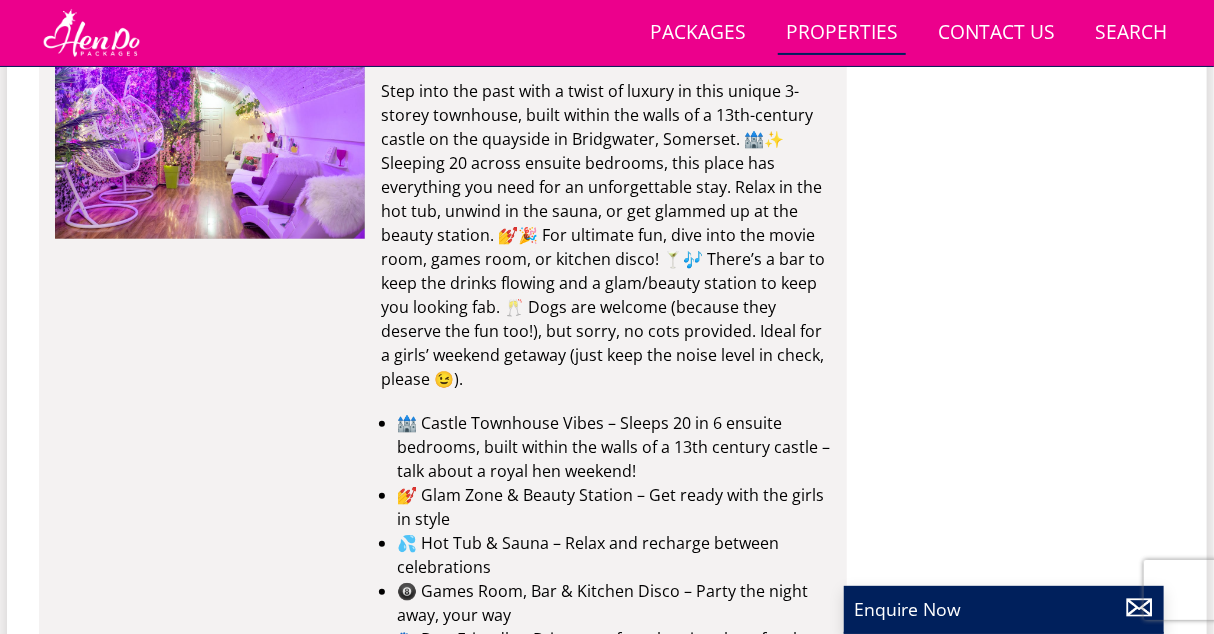 scroll, scrollTop: 6256, scrollLeft: 0, axis: vertical 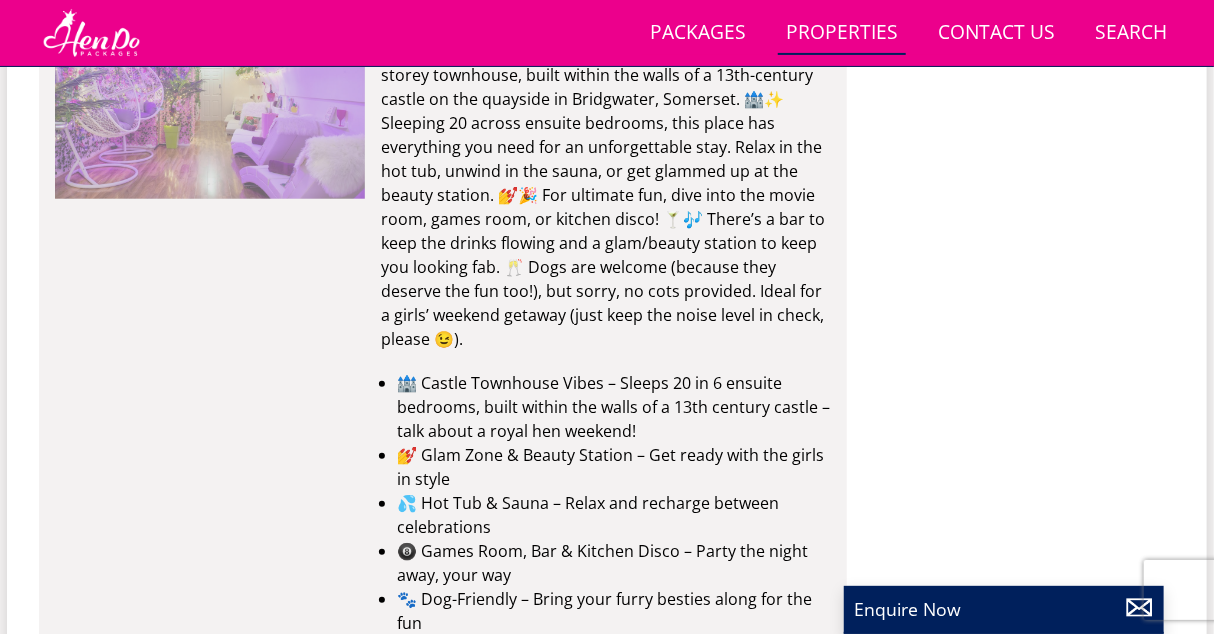 click at bounding box center [210, 98] 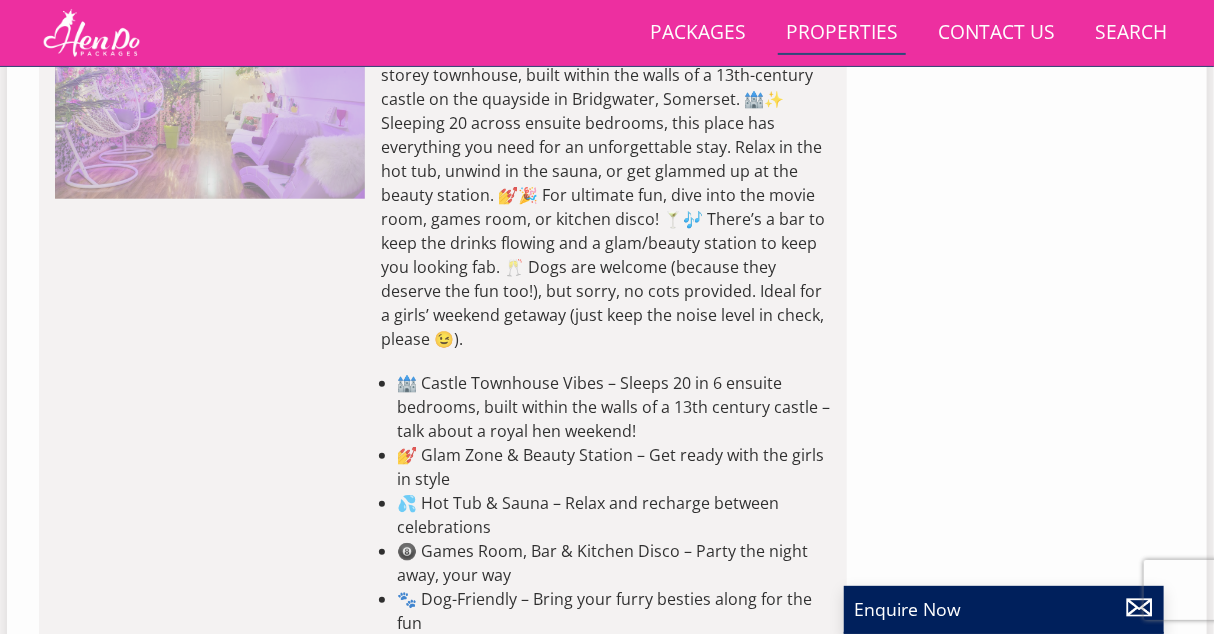 click at bounding box center (210, 98) 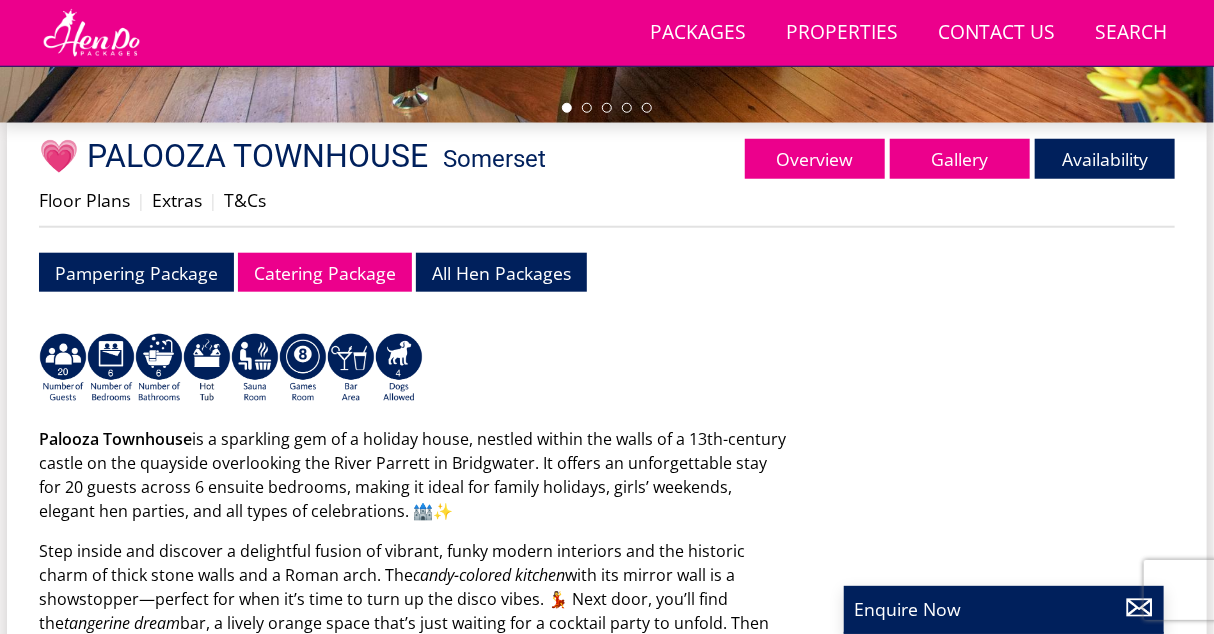 scroll, scrollTop: 680, scrollLeft: 0, axis: vertical 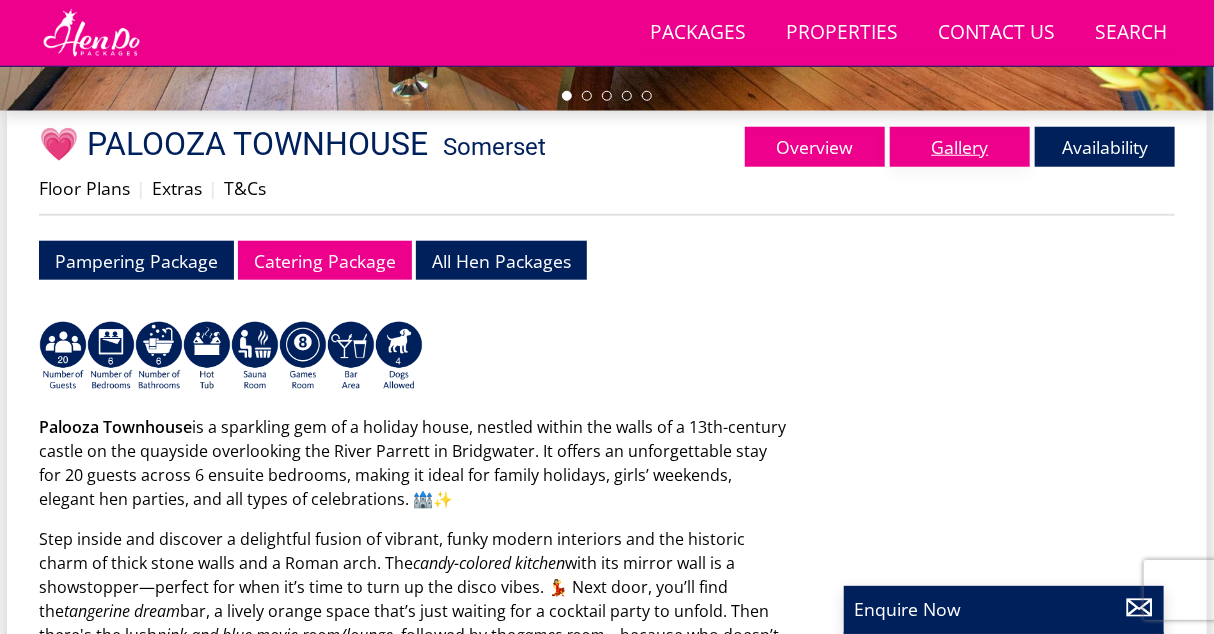 click on "Gallery" at bounding box center [960, 147] 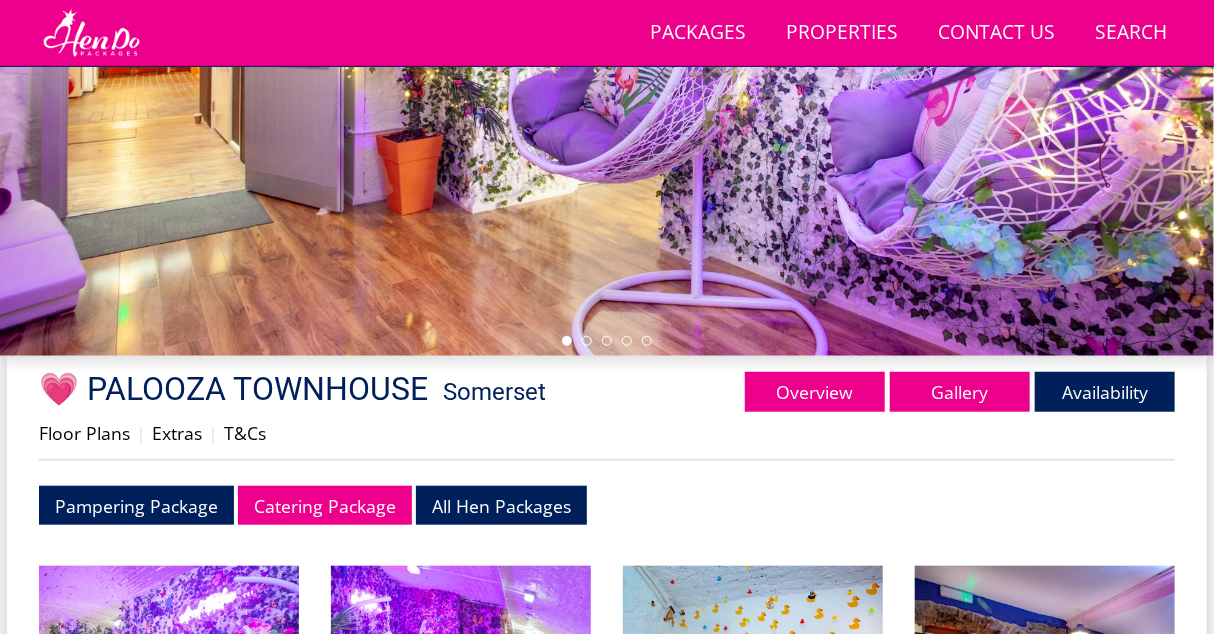 scroll, scrollTop: 480, scrollLeft: 0, axis: vertical 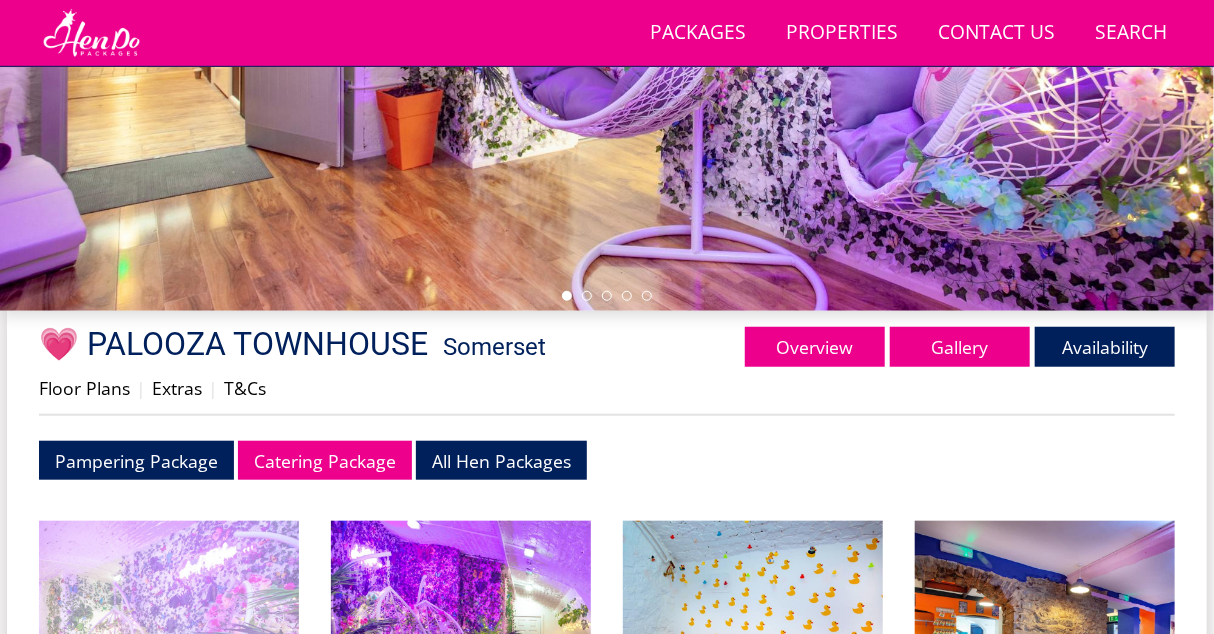 click at bounding box center (169, 651) 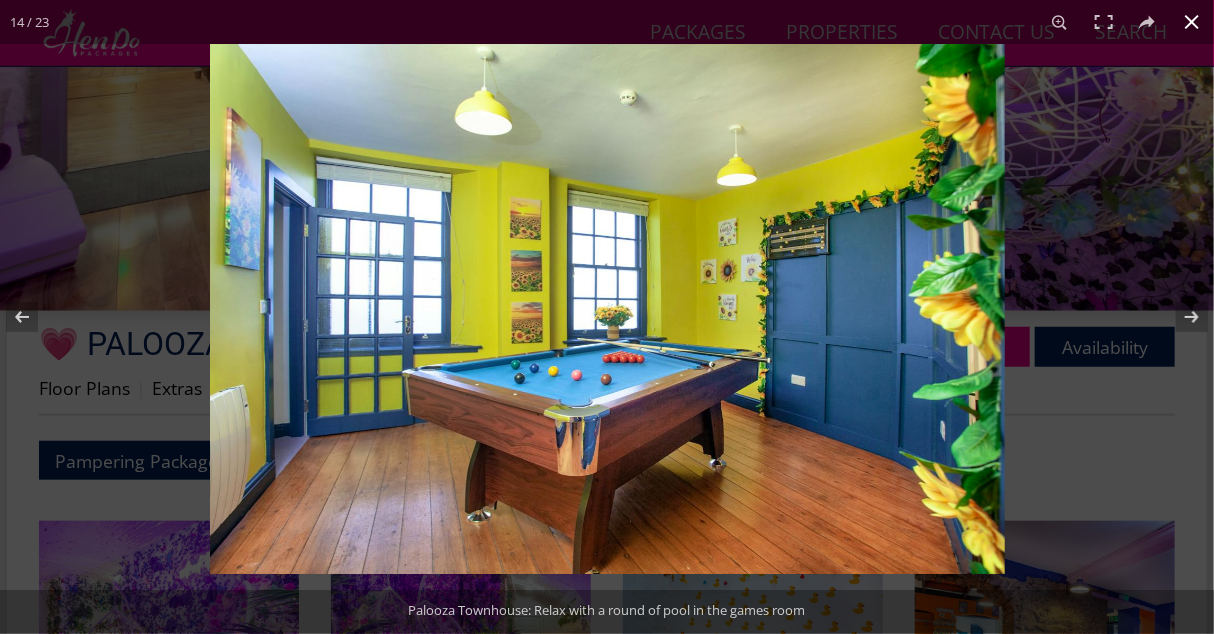 click at bounding box center [1192, 22] 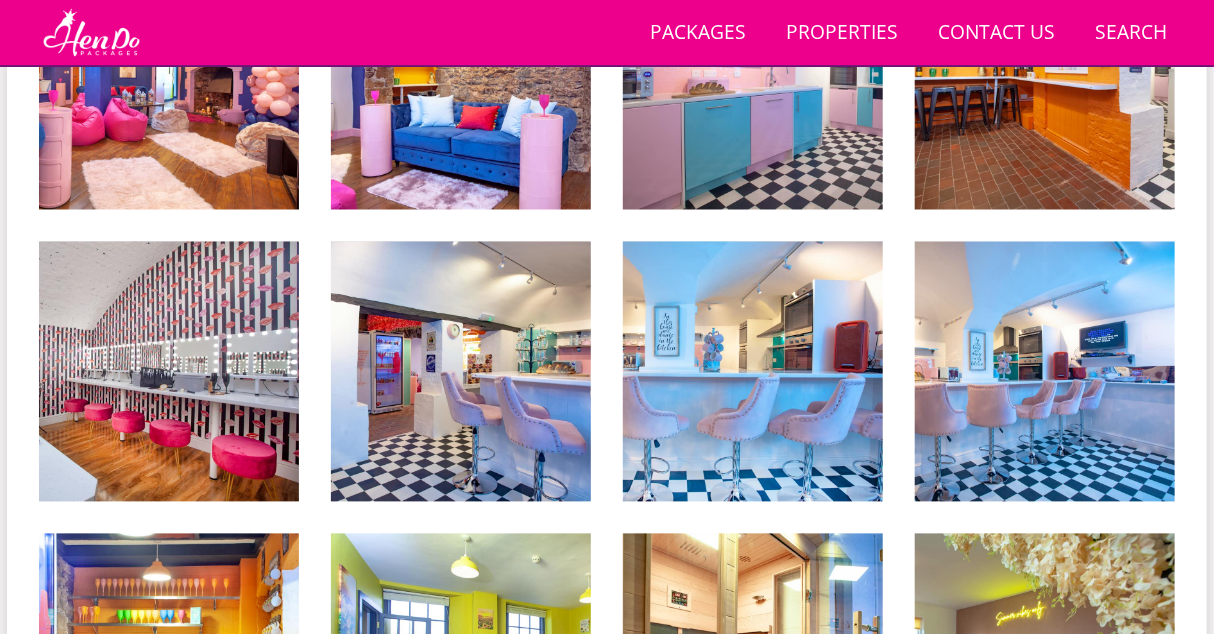 scroll, scrollTop: 1320, scrollLeft: 0, axis: vertical 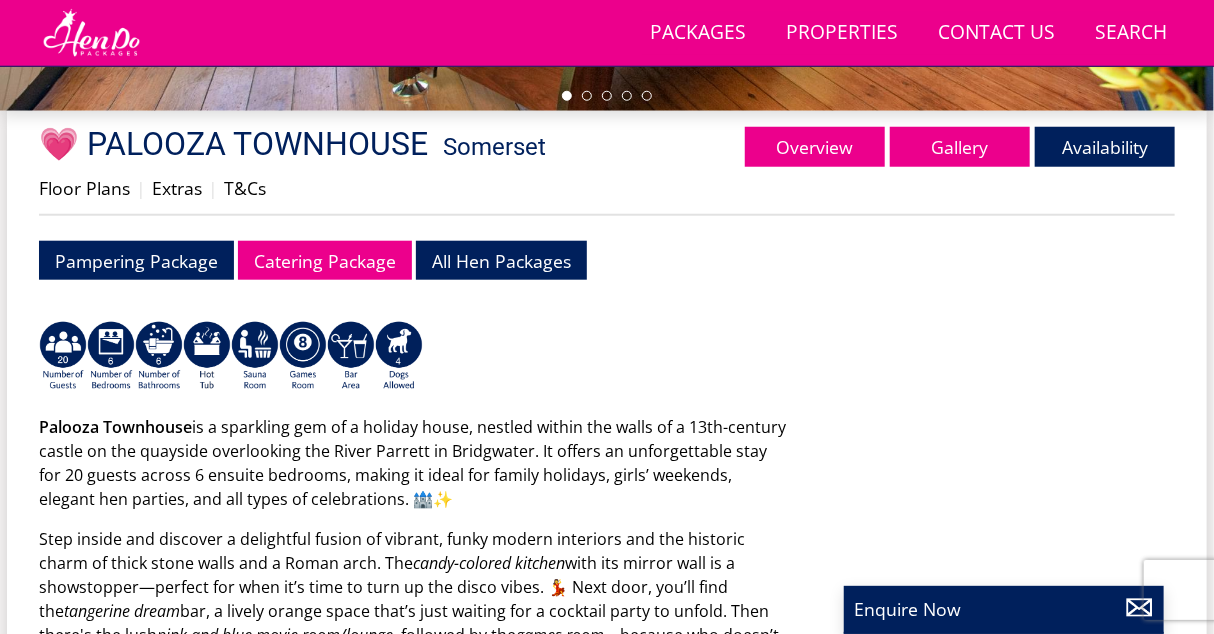 select on "18" 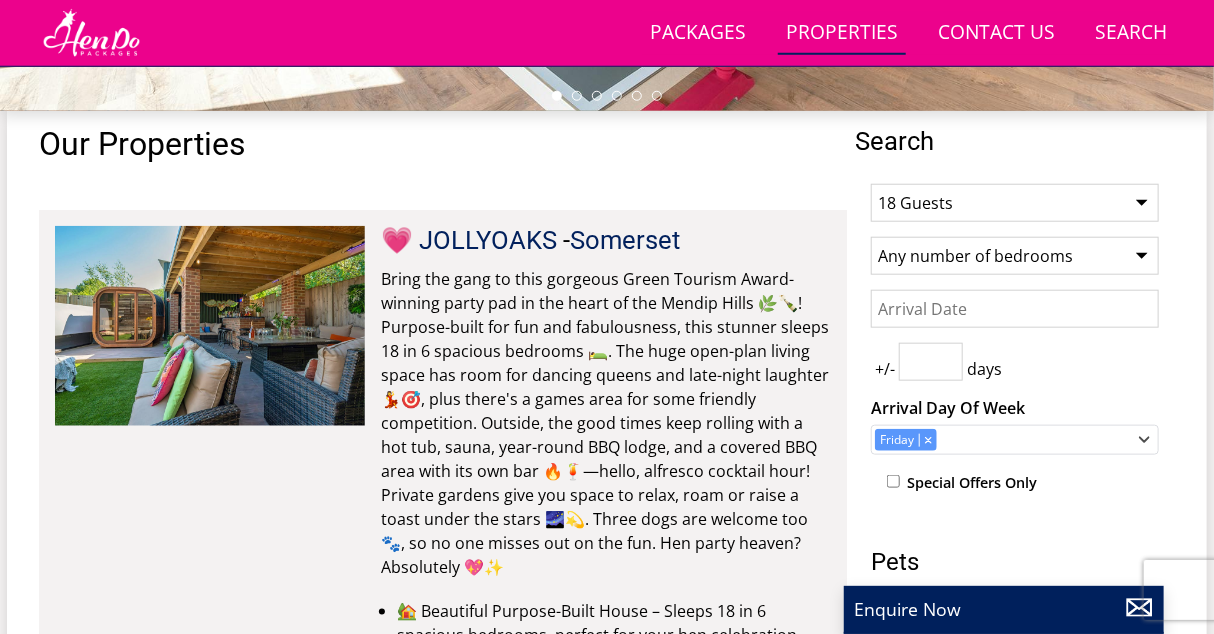 scroll, scrollTop: 6256, scrollLeft: 0, axis: vertical 